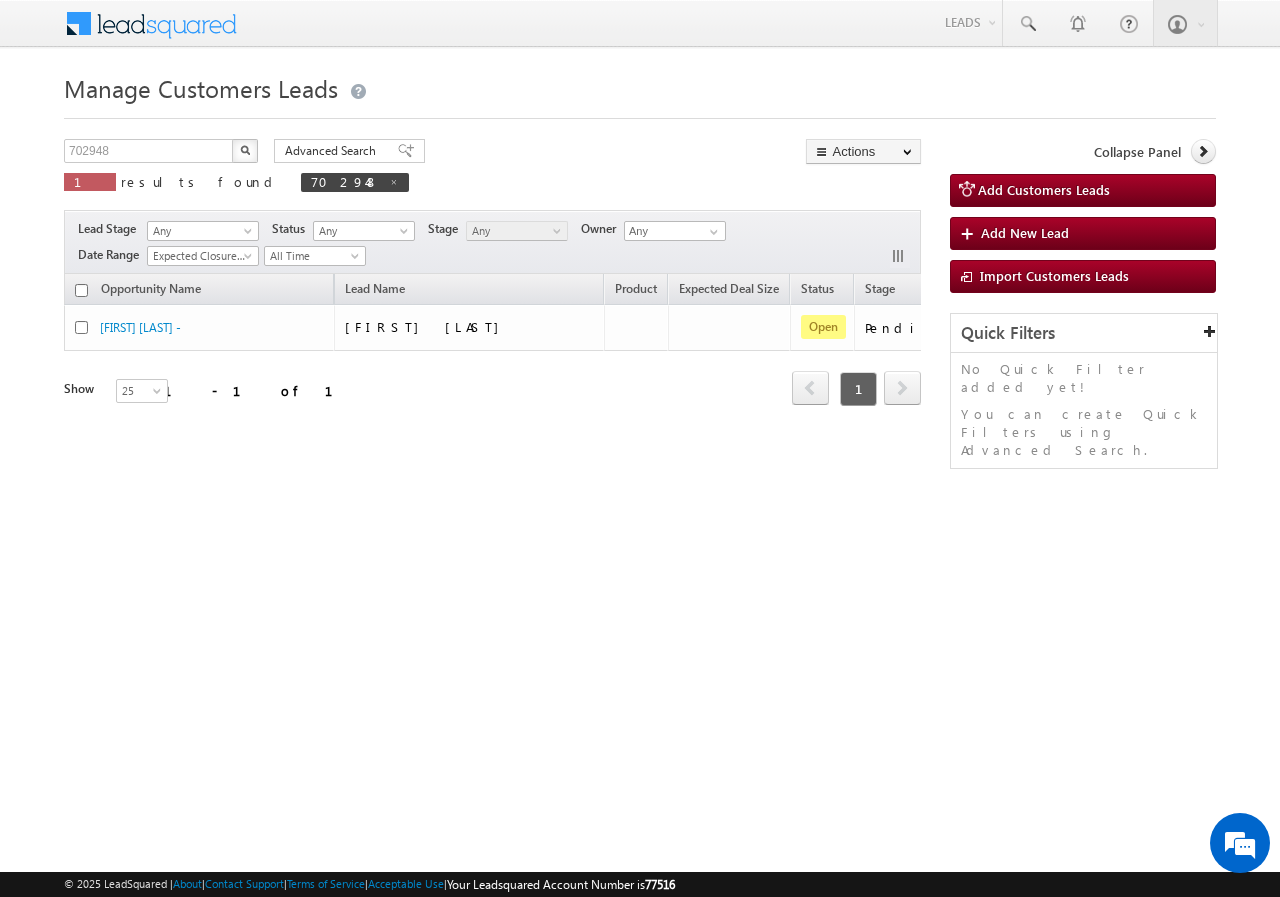 scroll, scrollTop: 0, scrollLeft: 0, axis: both 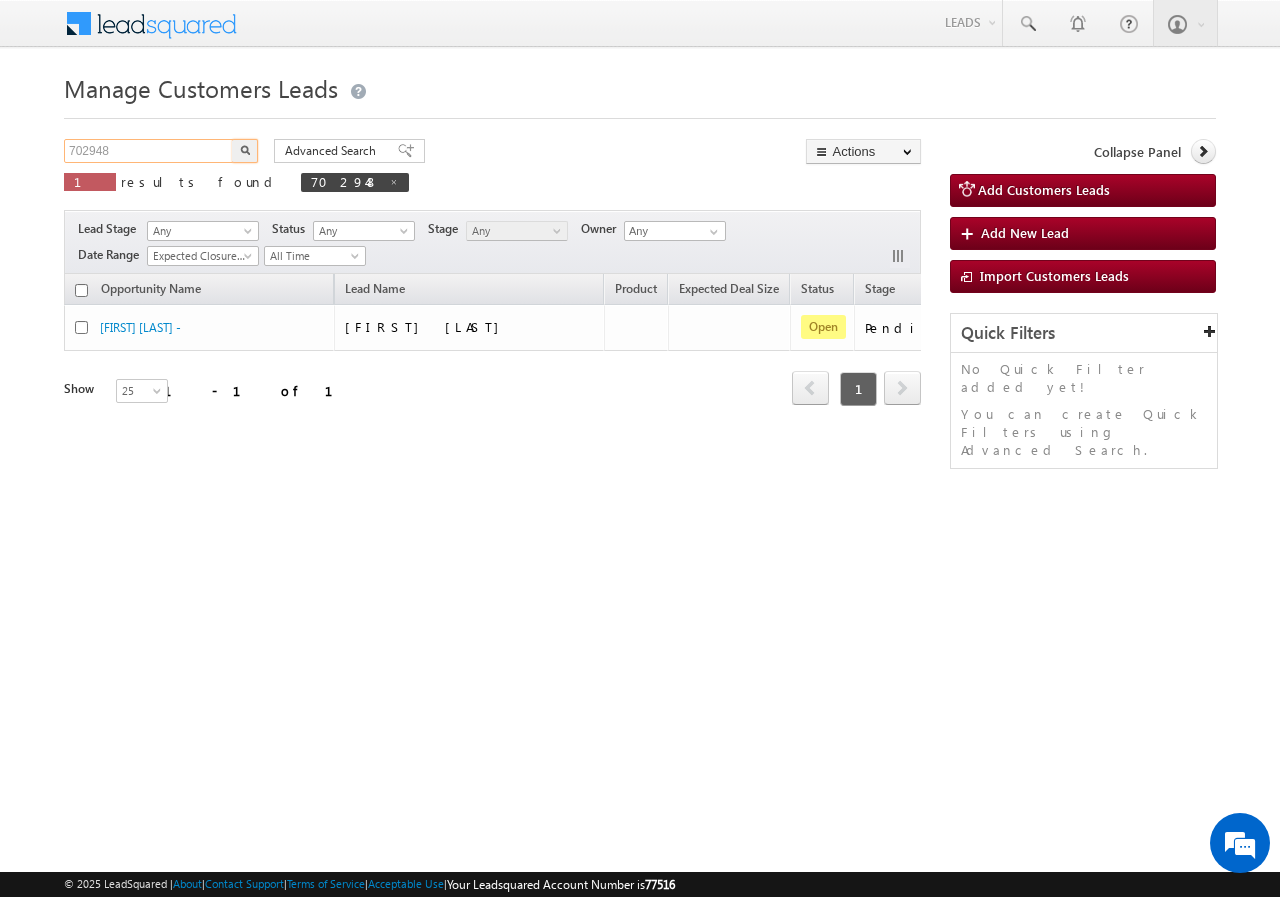 click on "702948" at bounding box center (149, 151) 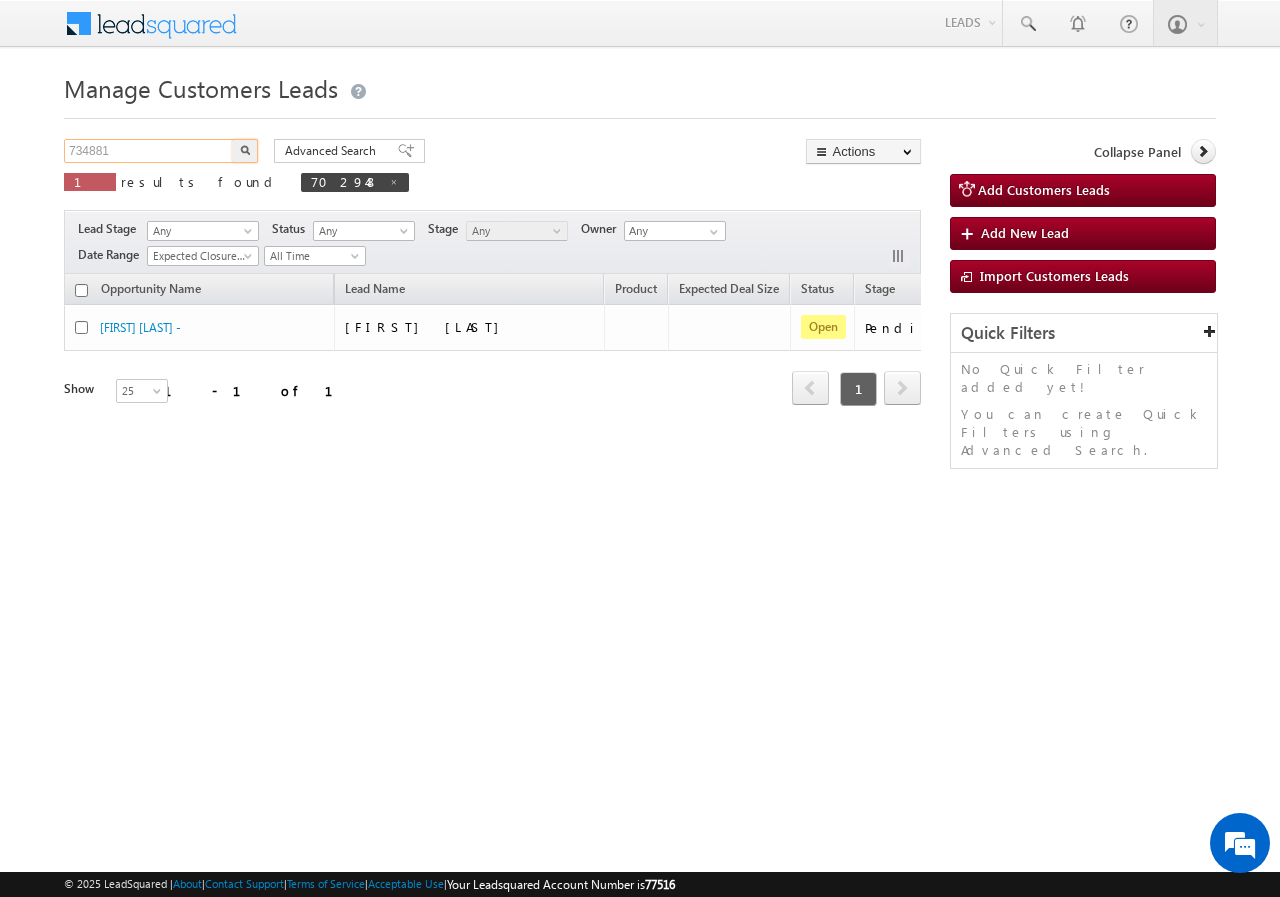 type on "734881" 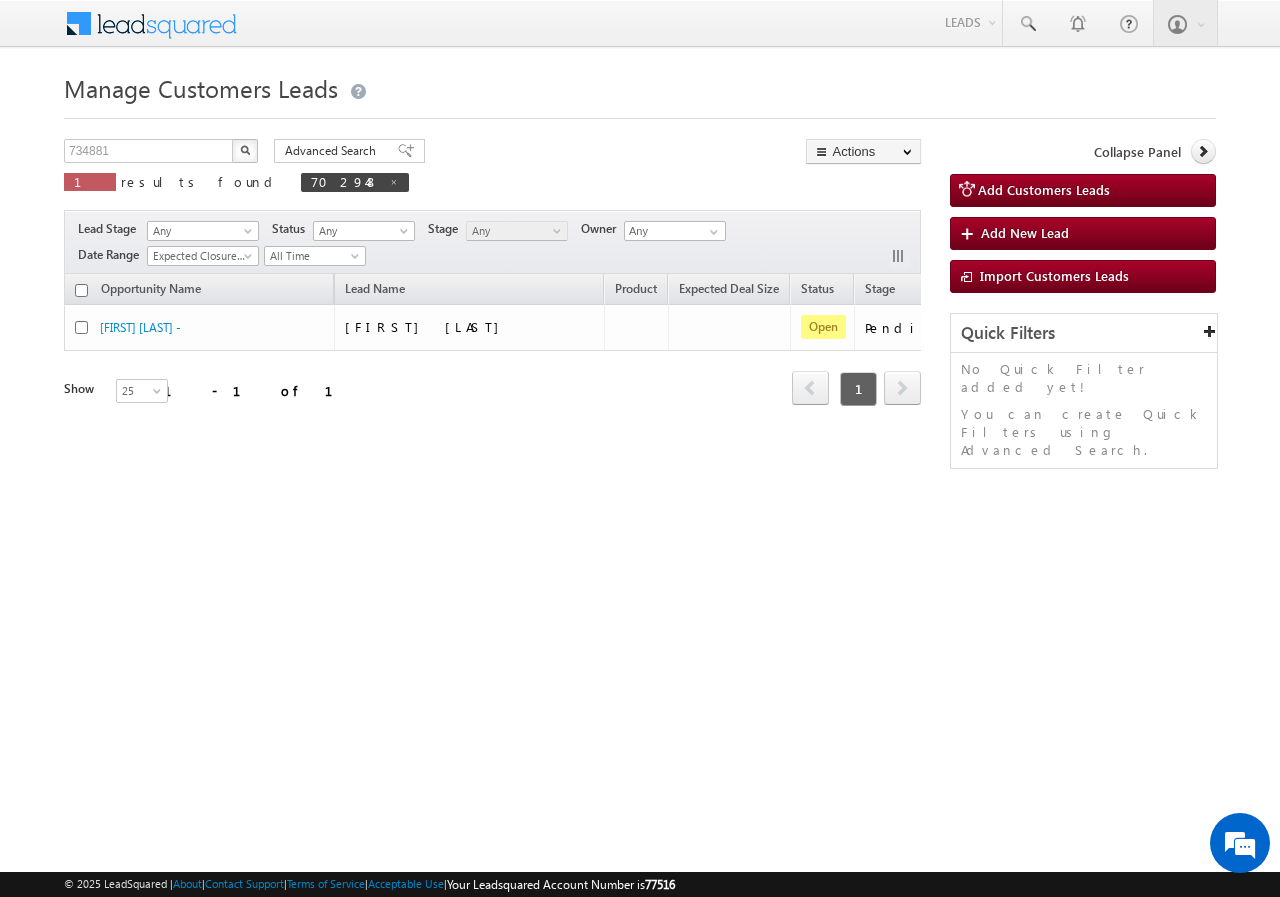 click at bounding box center [245, 150] 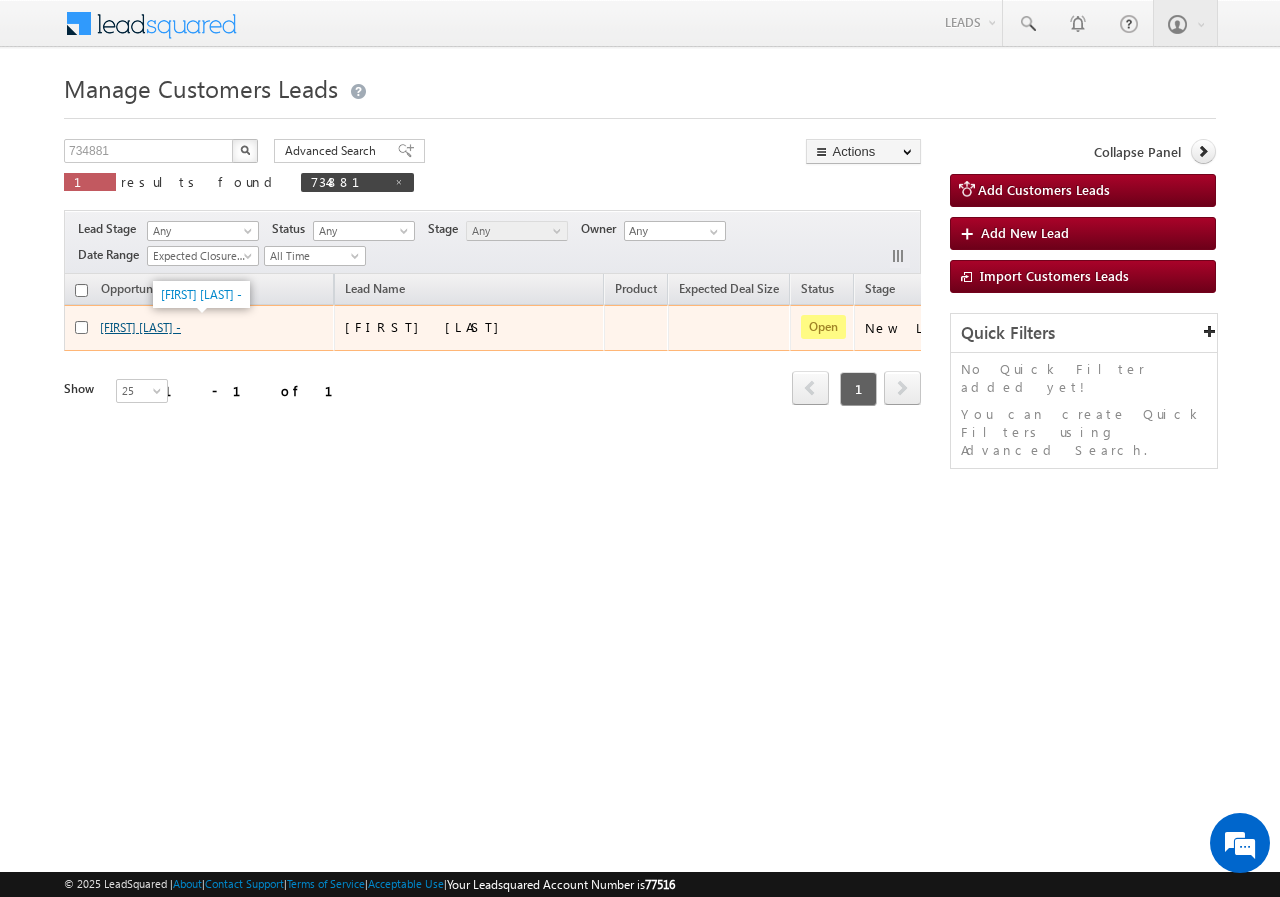 click on "[FIRST] [LAST]  -" at bounding box center [140, 327] 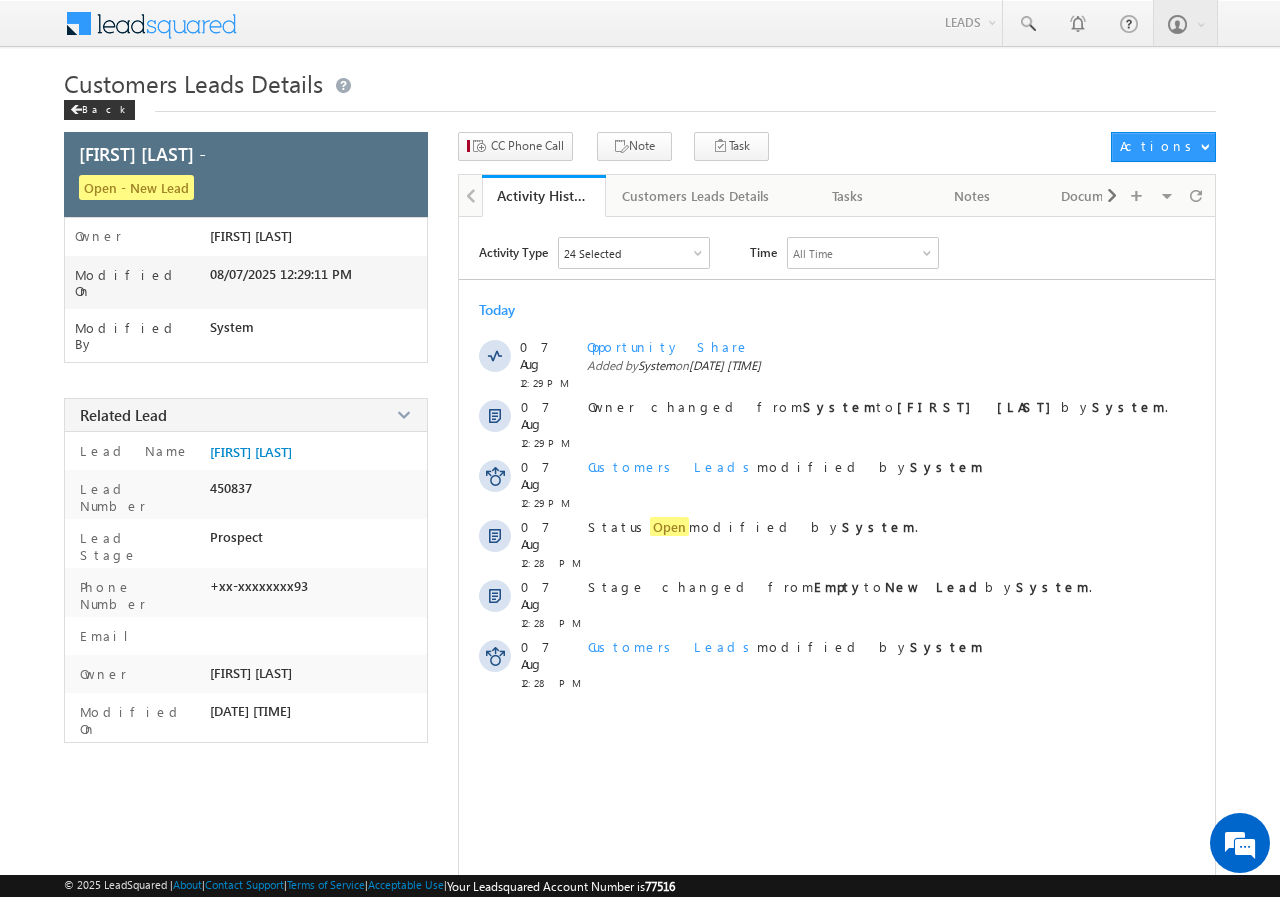 click on "CC Phone Call
Note
Task
Actions Automation   Report" at bounding box center (837, 153) 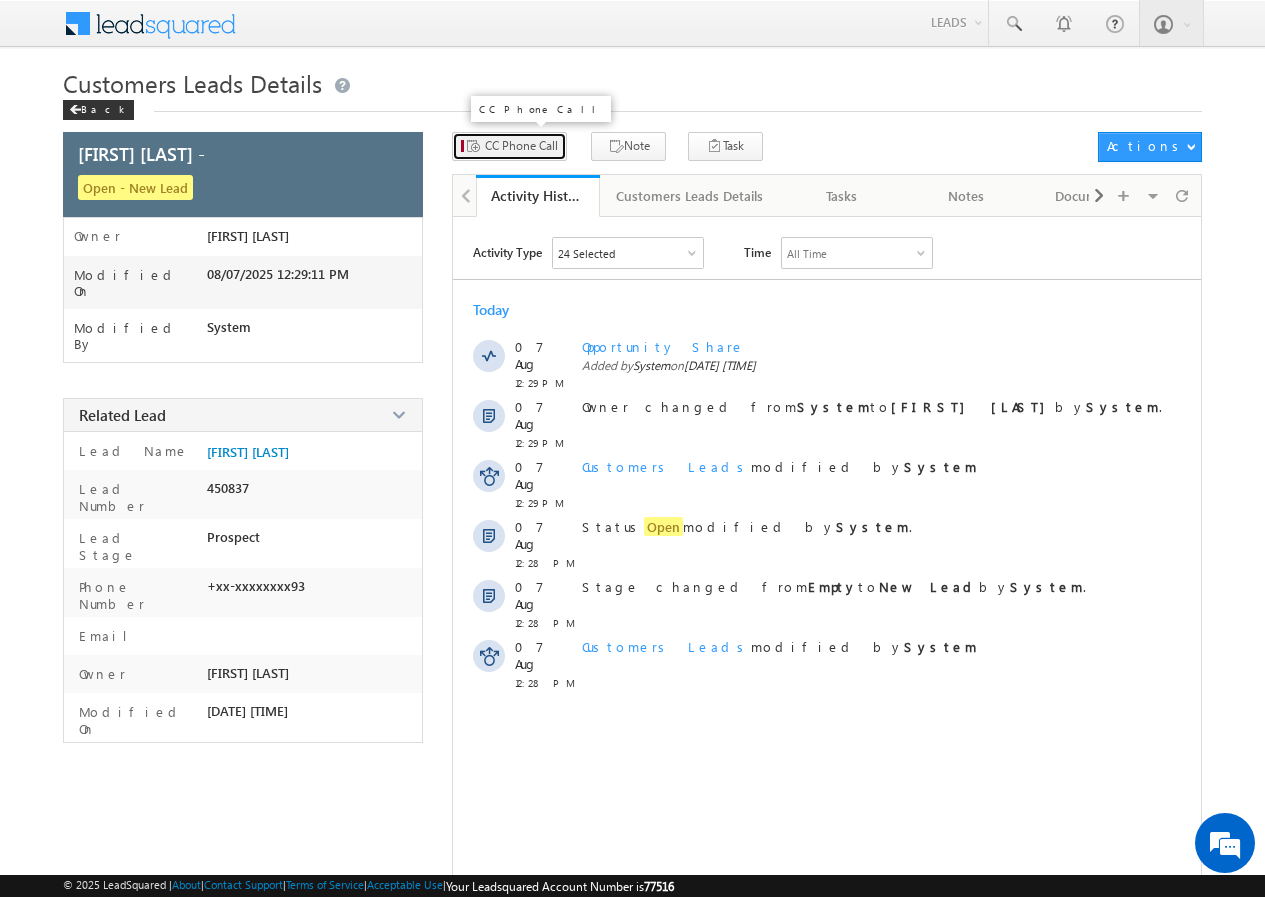 click on "CC Phone Call" at bounding box center [521, 146] 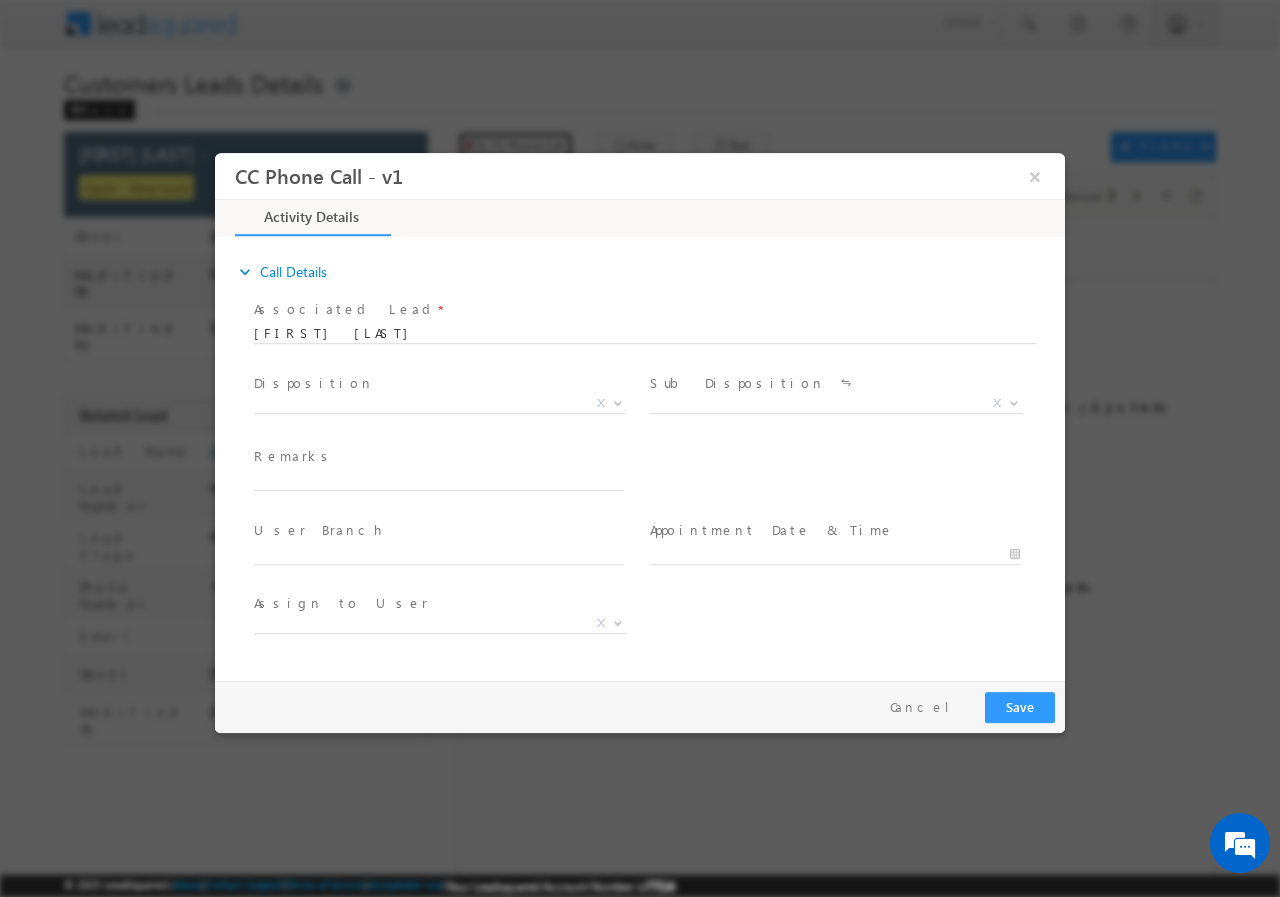 scroll, scrollTop: 0, scrollLeft: 0, axis: both 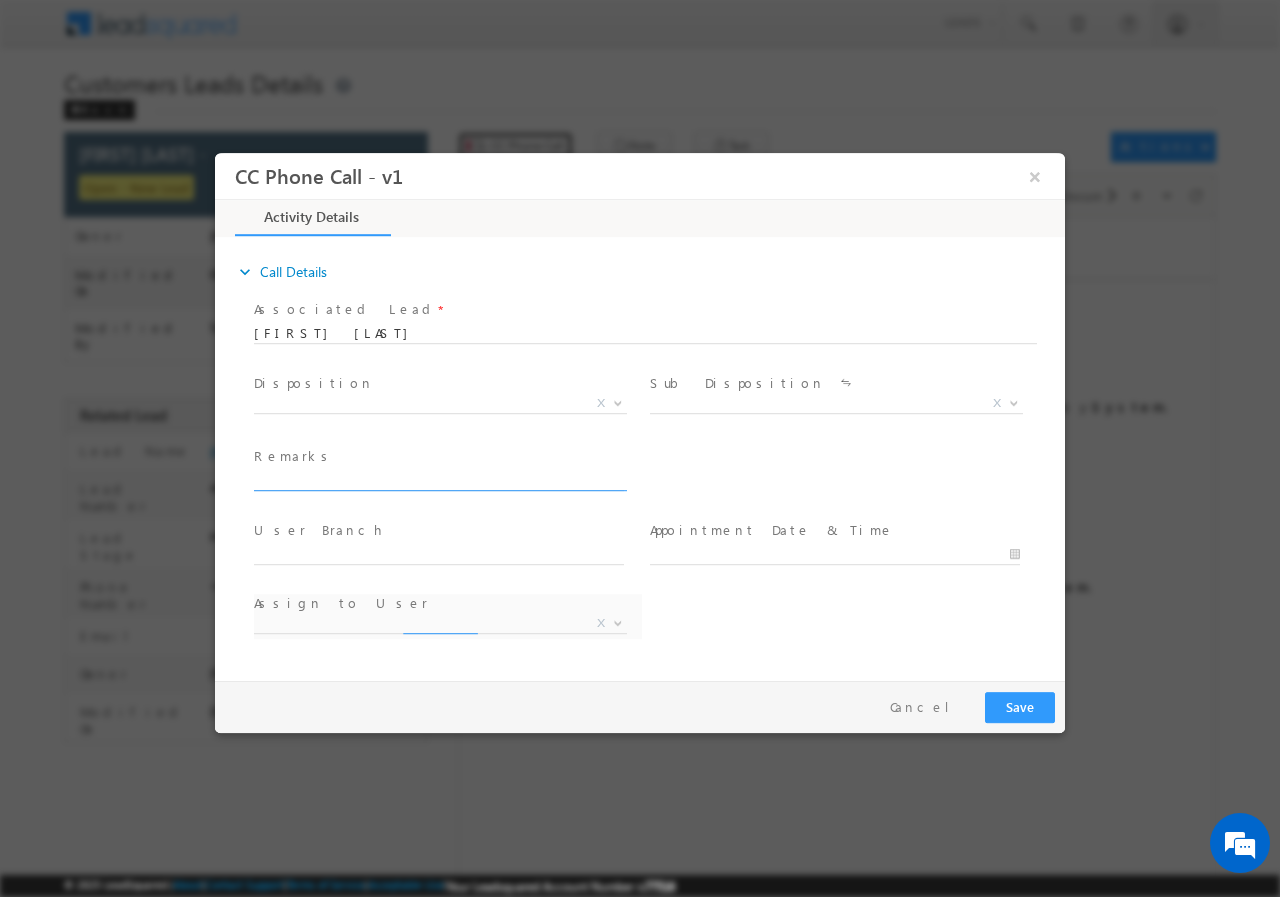 select on "amit.kumar3@sgrlimited.in" 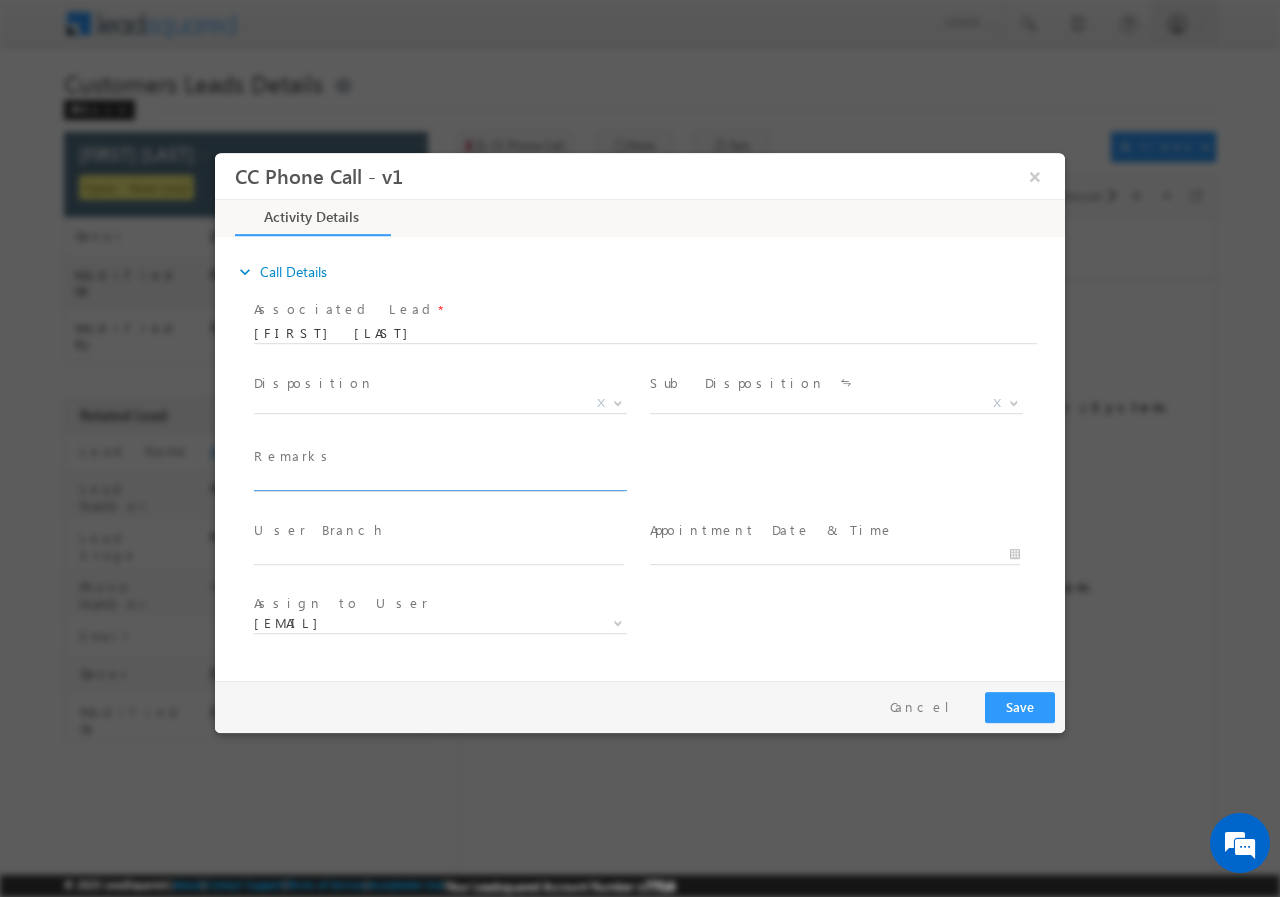 click at bounding box center [439, 480] 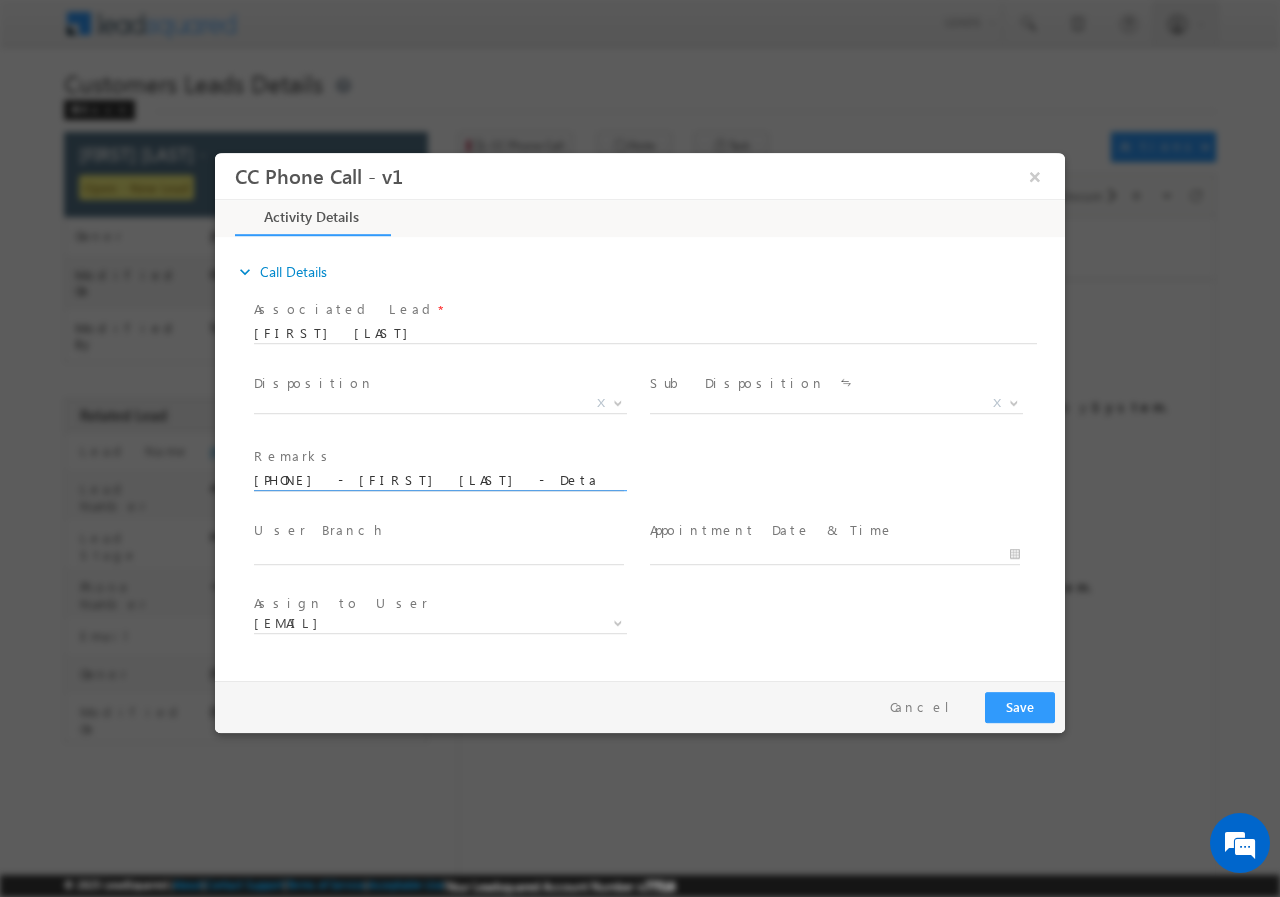 scroll, scrollTop: 0, scrollLeft: 741, axis: horizontal 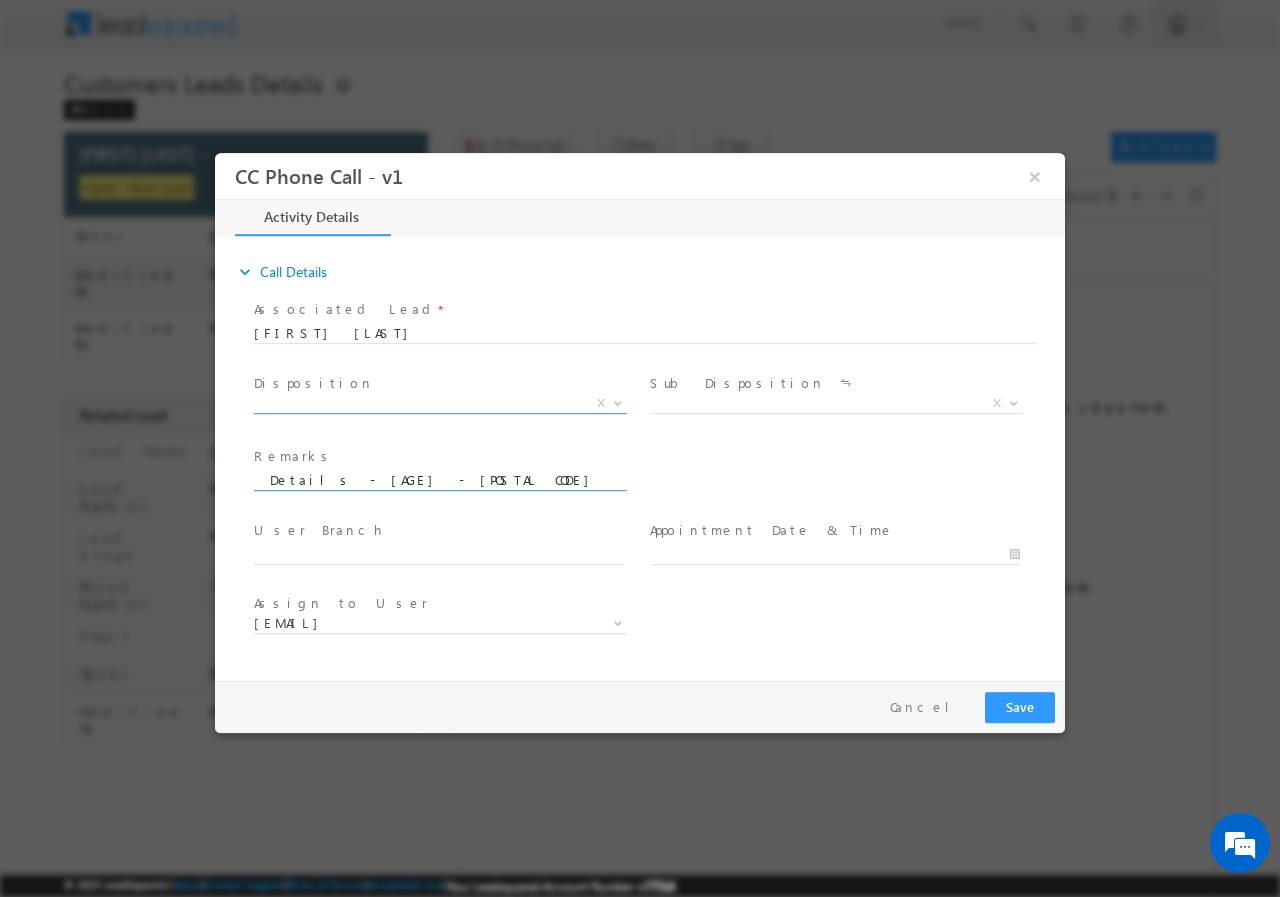 type on "734881//VB_Interested//SHAH FAISAL//9997119393//EXTENSION //LOAN REQ-5L//SELF EMP-30K// AGE-28//CIBIL-800// 244001-Moradabad// Cx is ready to meet RM on monday after 2 pm" 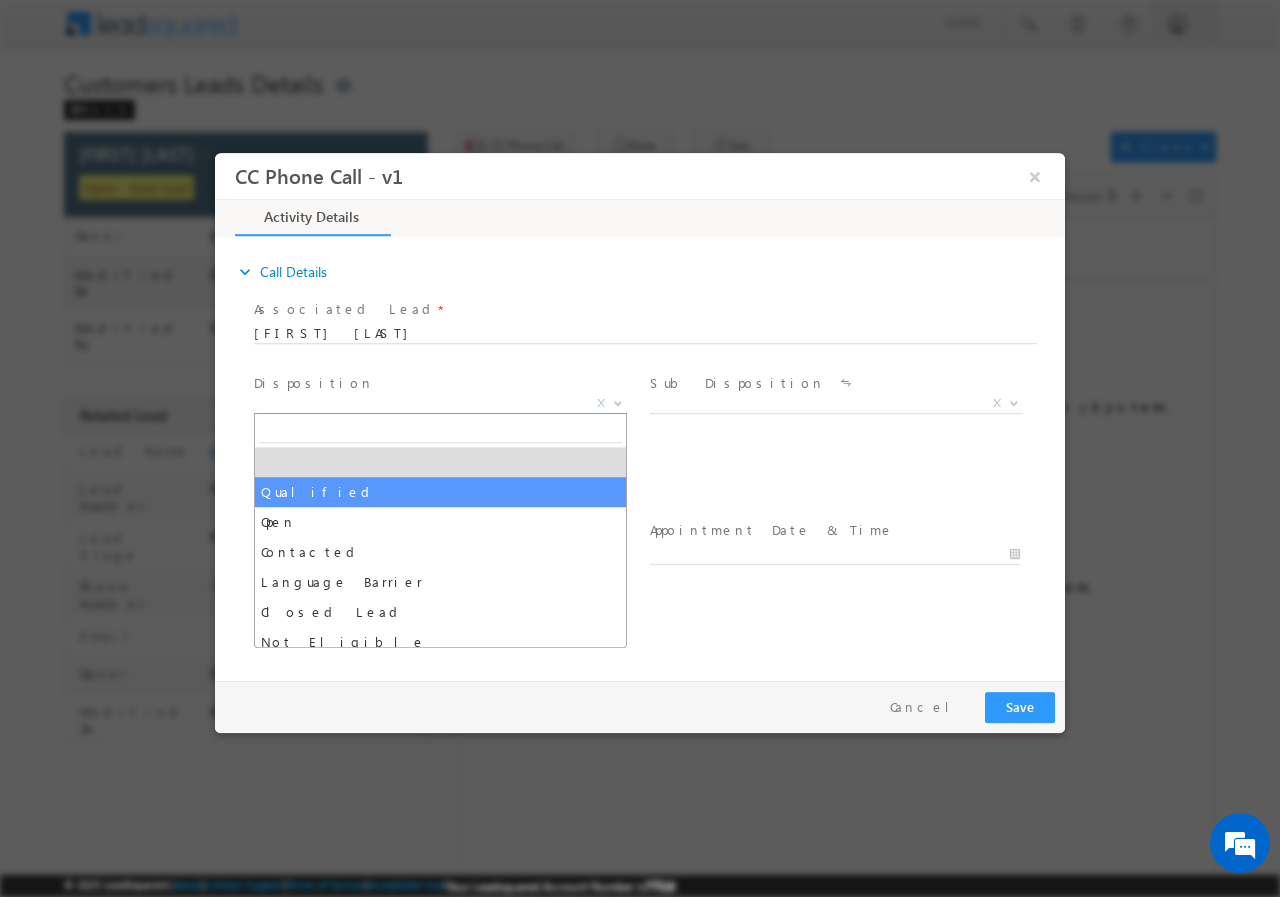select on "Qualified" 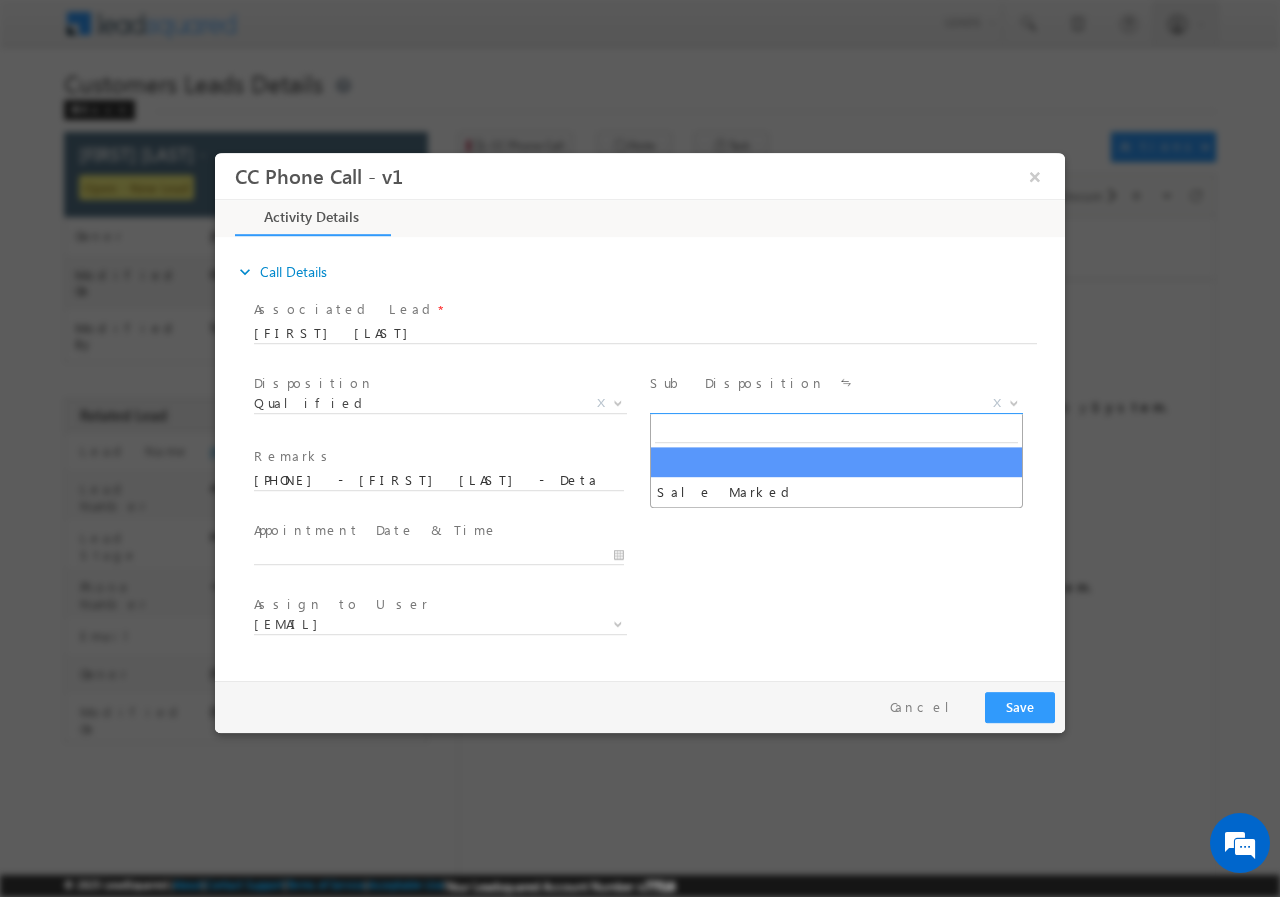 click on "X" at bounding box center (836, 403) 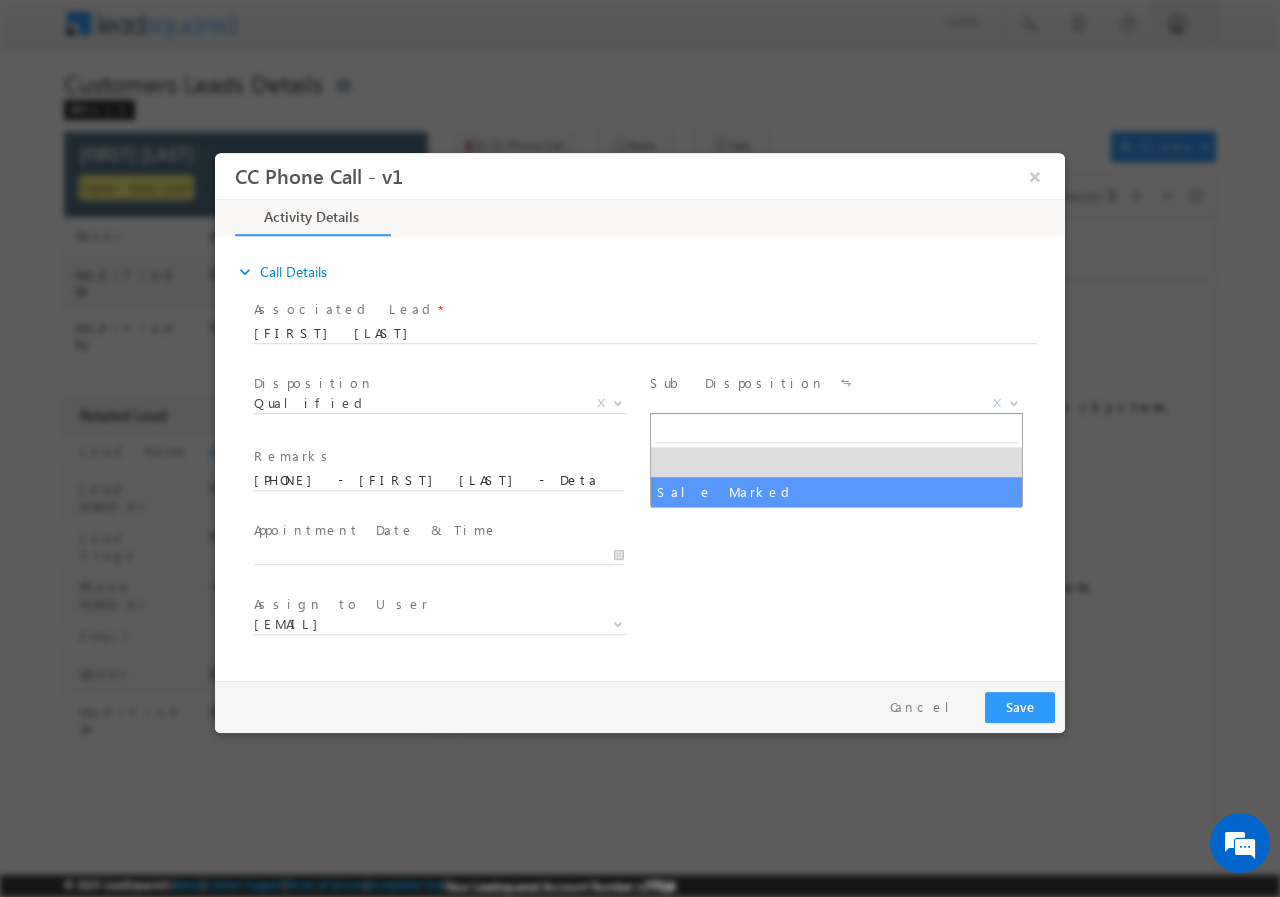 select on "Sale Marked" 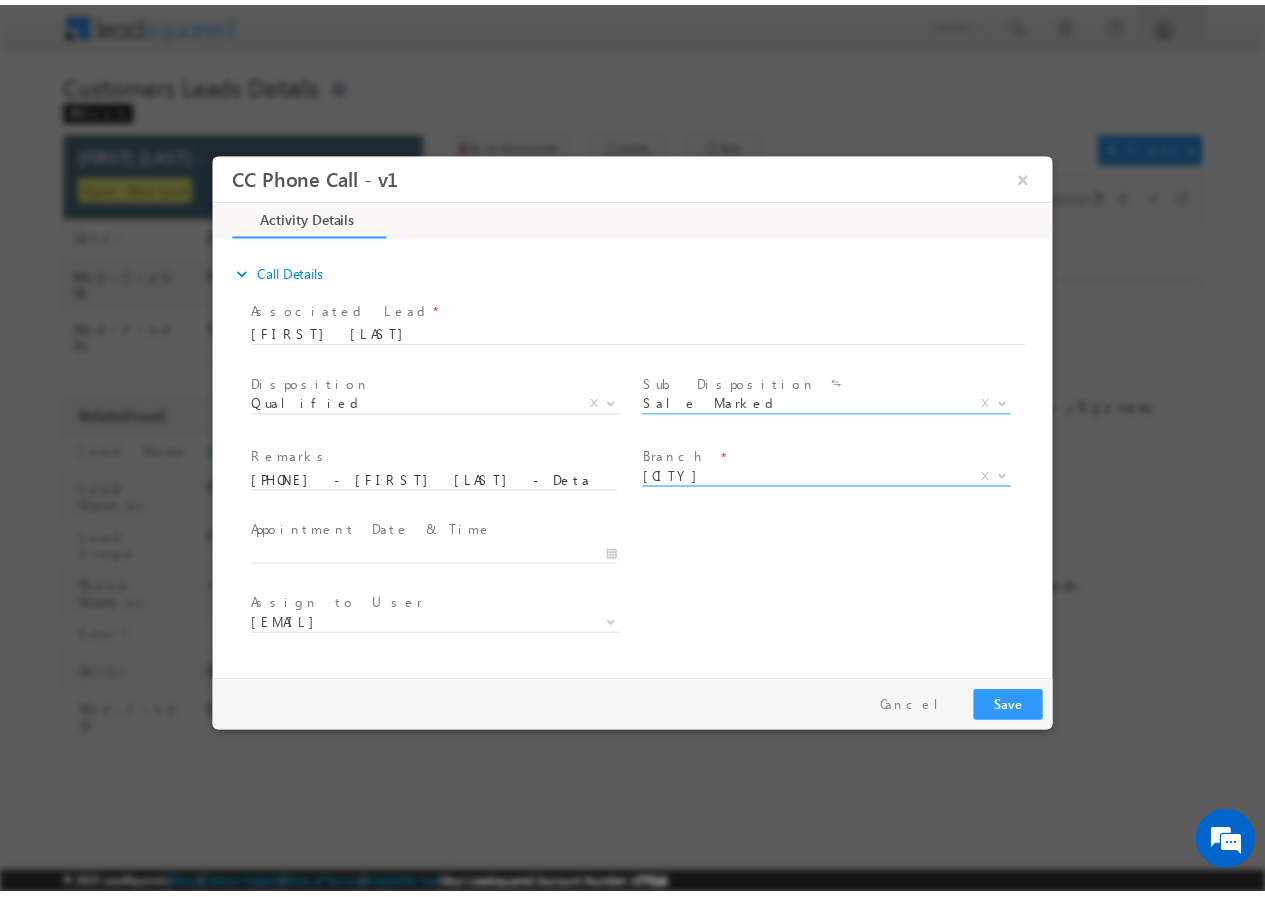 scroll, scrollTop: 0, scrollLeft: 0, axis: both 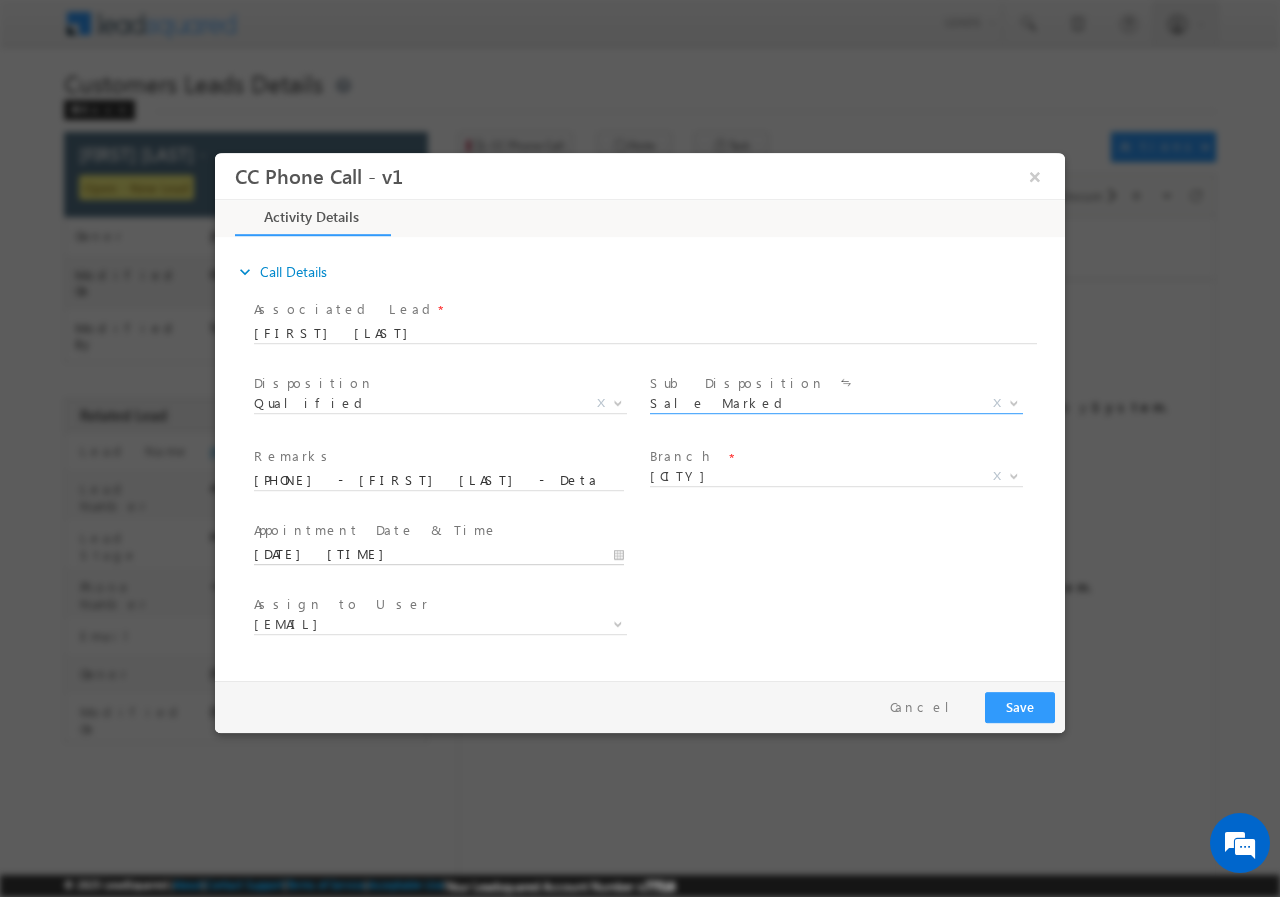 click on "08/07/2025 2:16 PM" at bounding box center (439, 554) 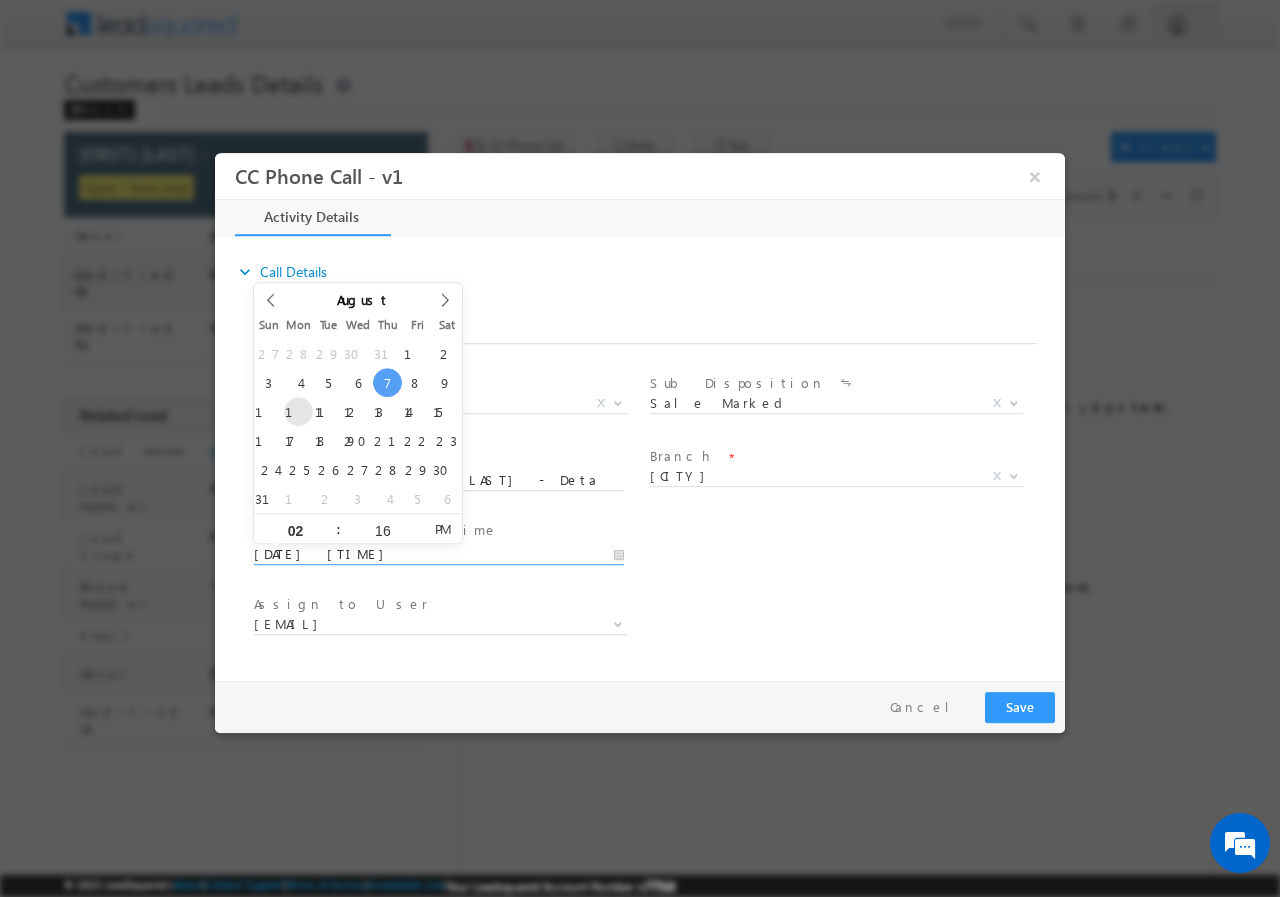 type on "08/11/2025 2:16 PM" 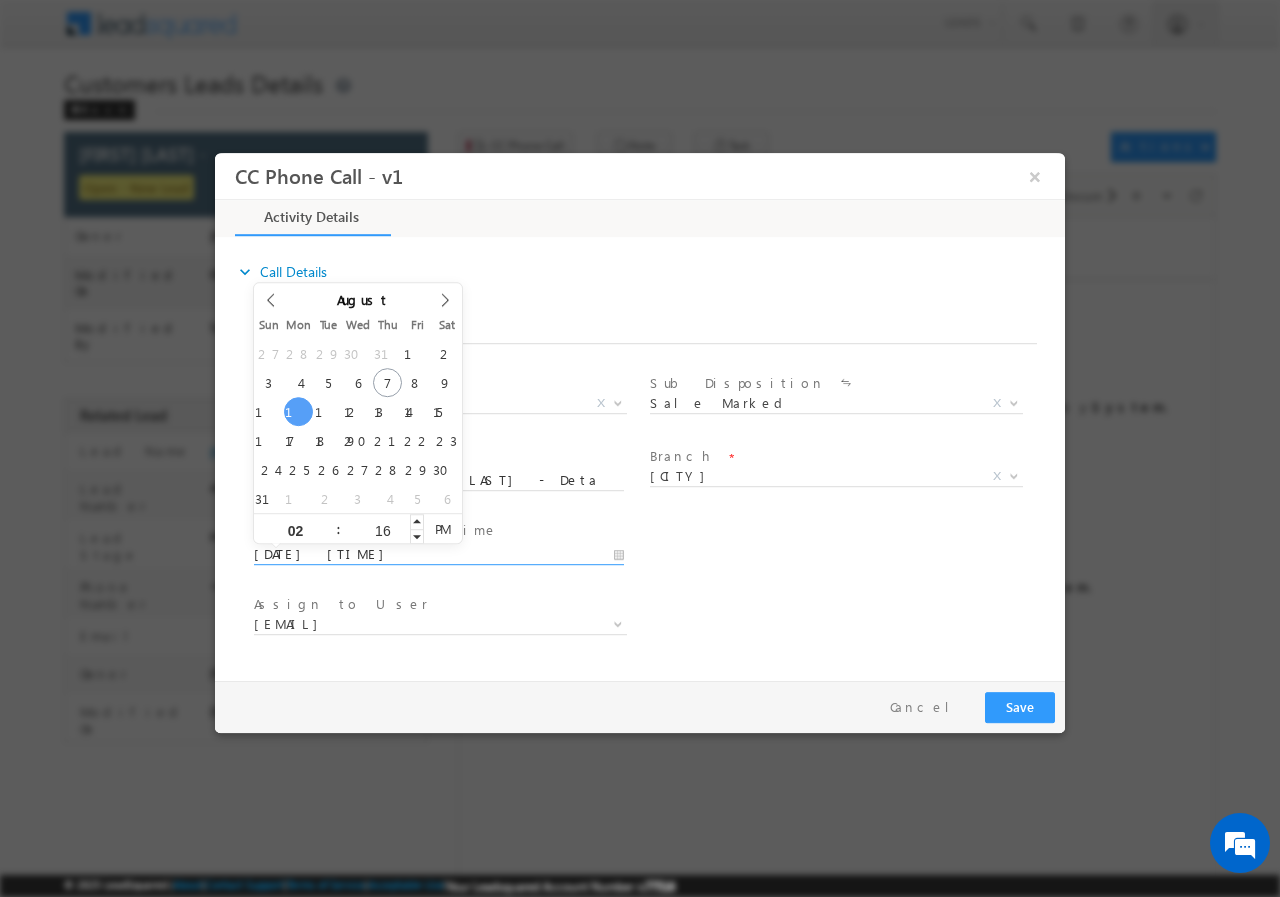 click on "16" at bounding box center [382, 529] 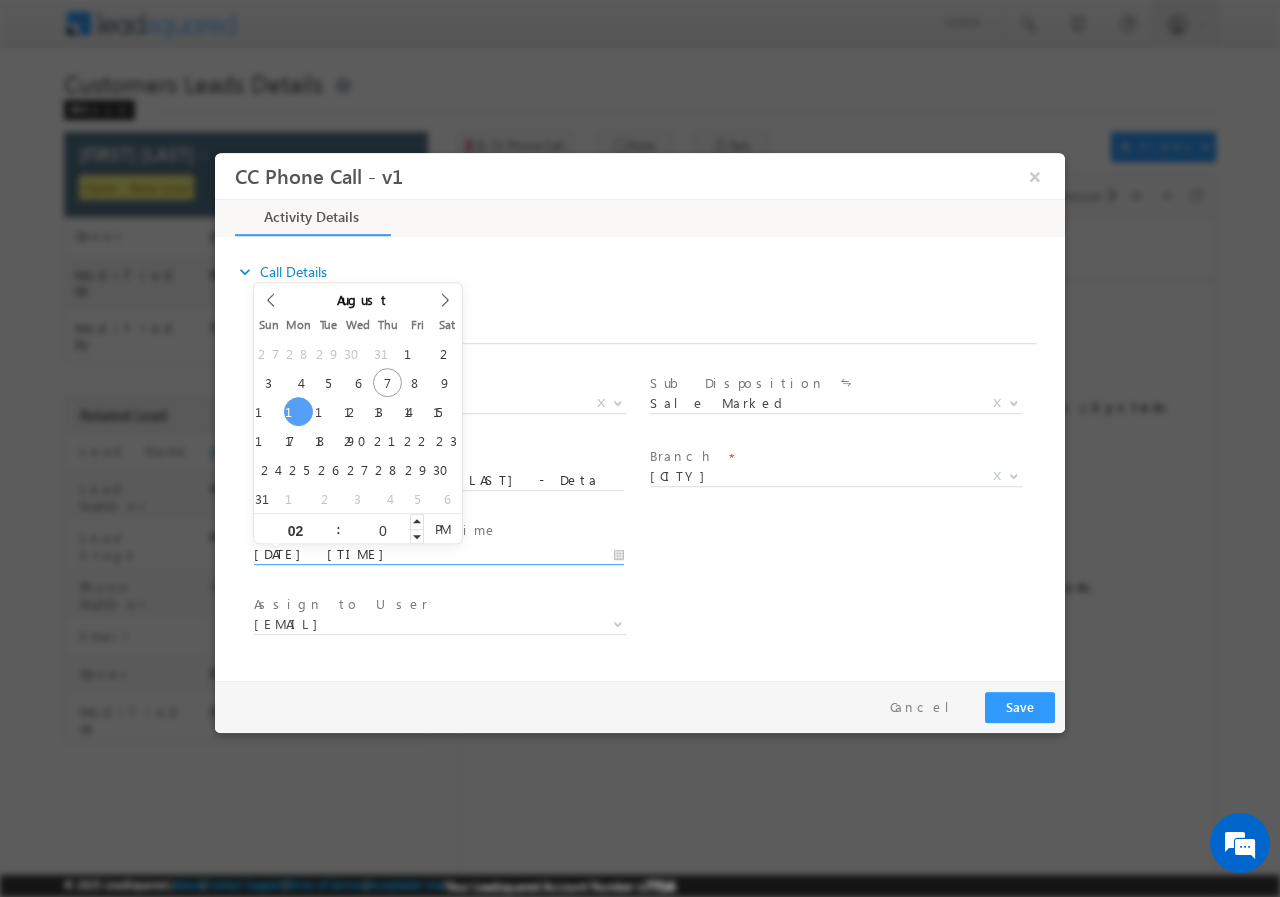 type on "00" 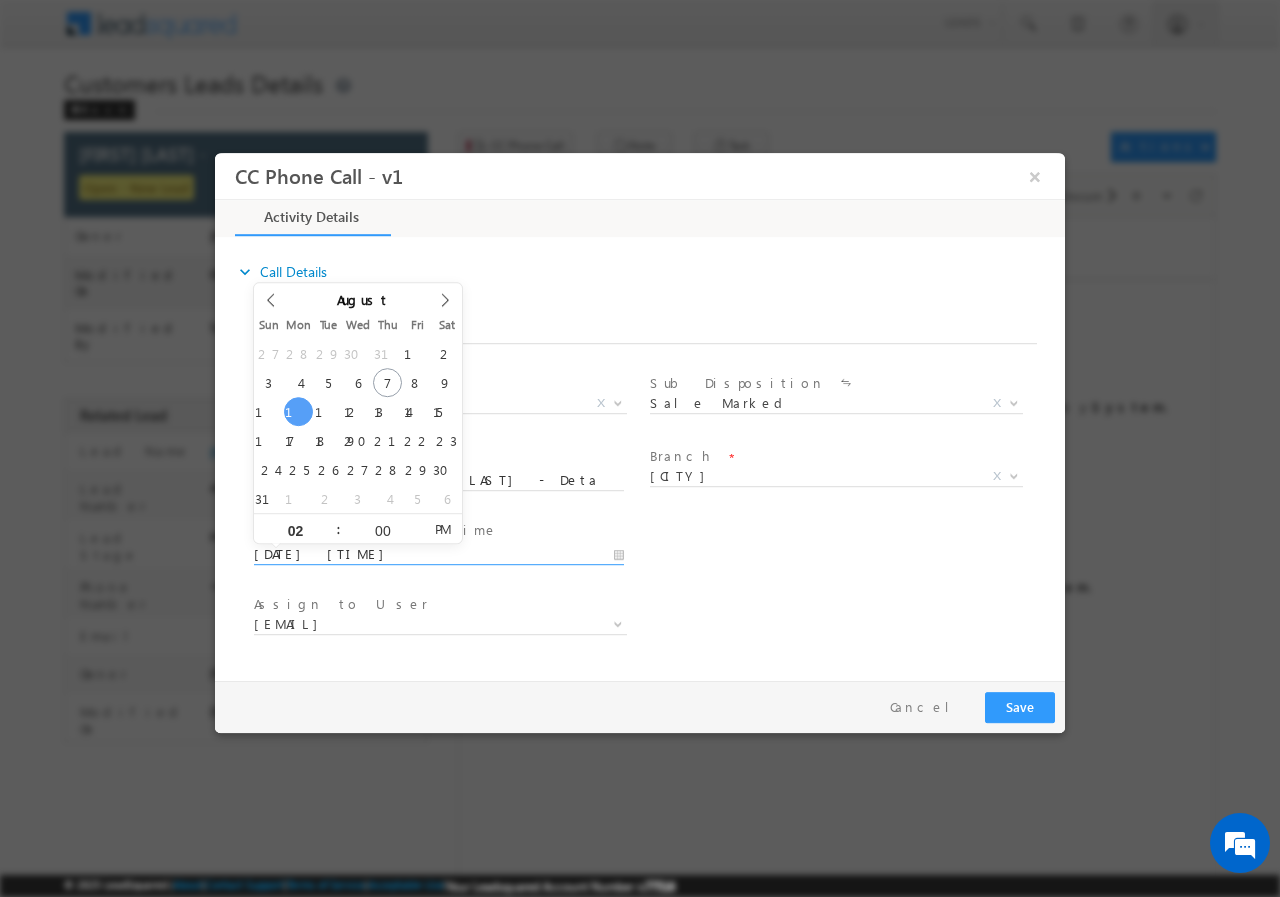 type on "08/11/2025 2:00 PM" 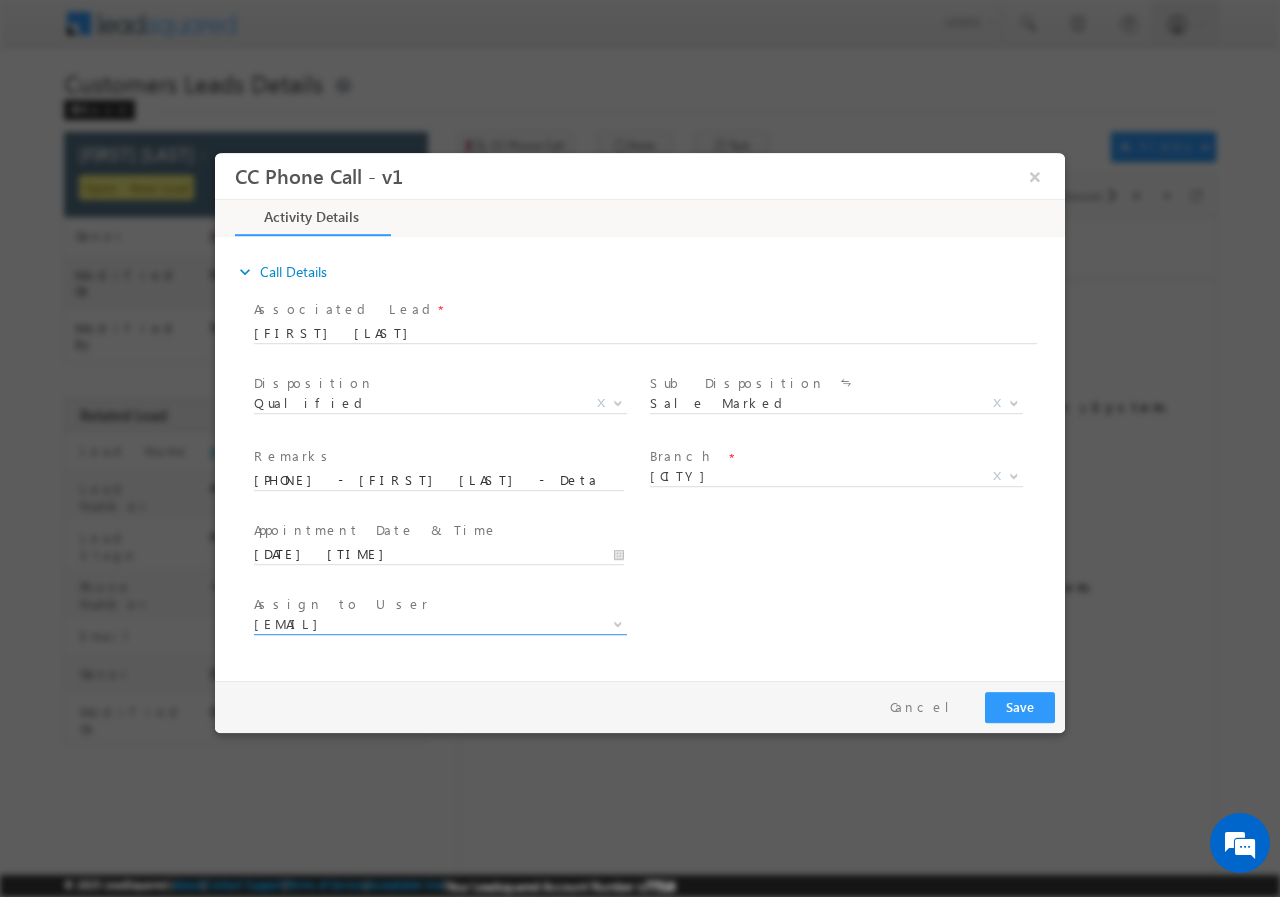 click on "amit.kumar3@sgrlimited.in" at bounding box center [416, 623] 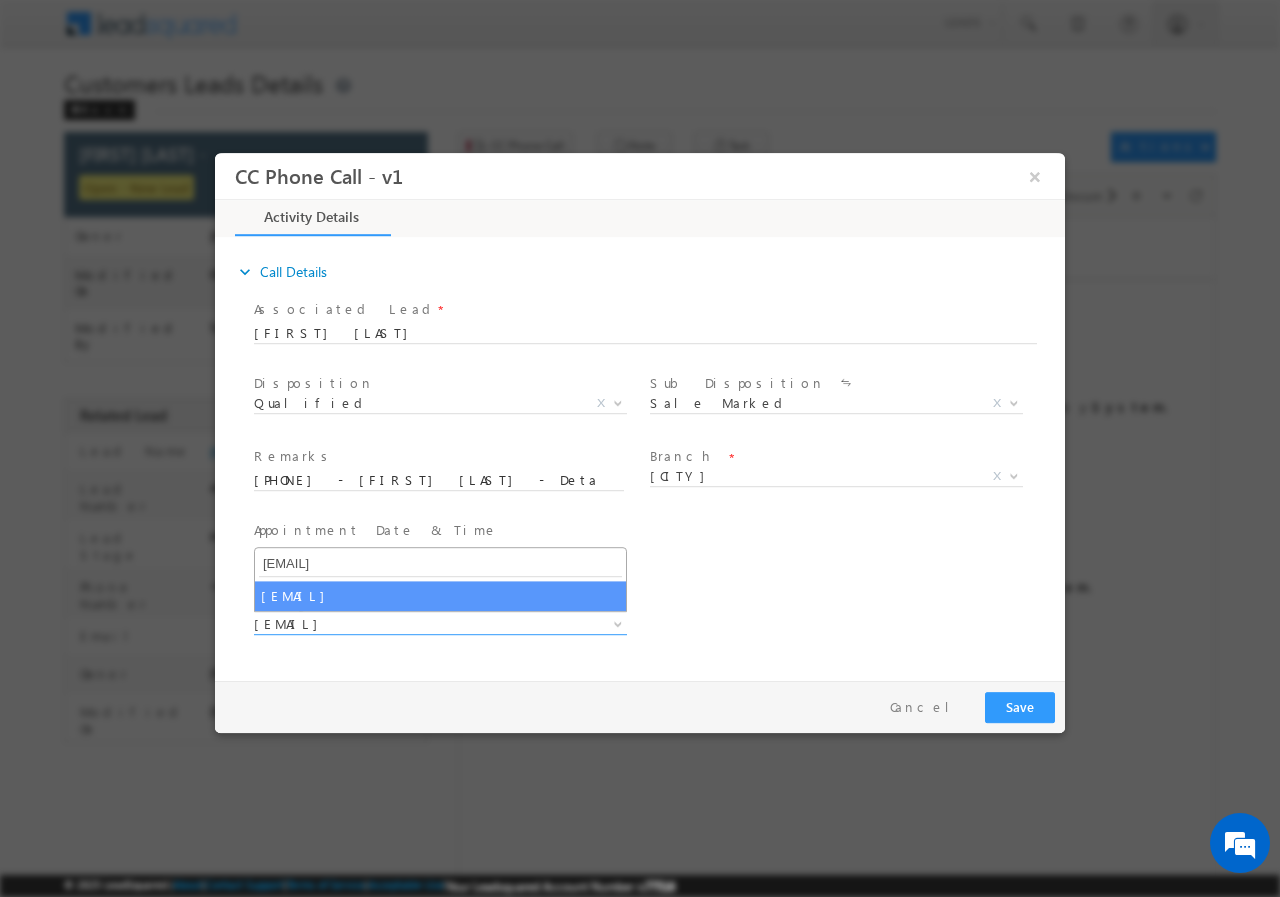 type on "arnav.pathak@sgrlimited.in" 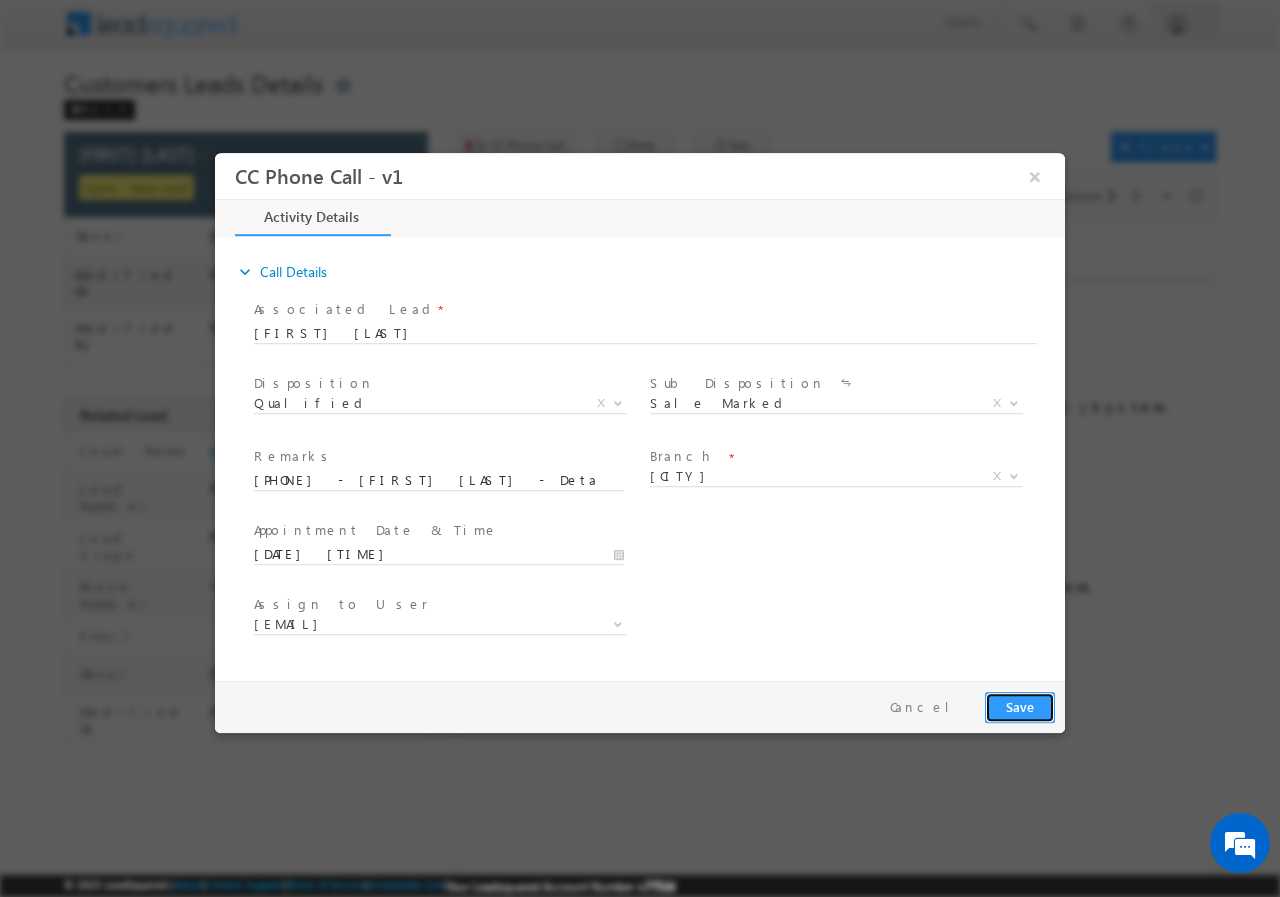 click on "Save" at bounding box center [1020, 706] 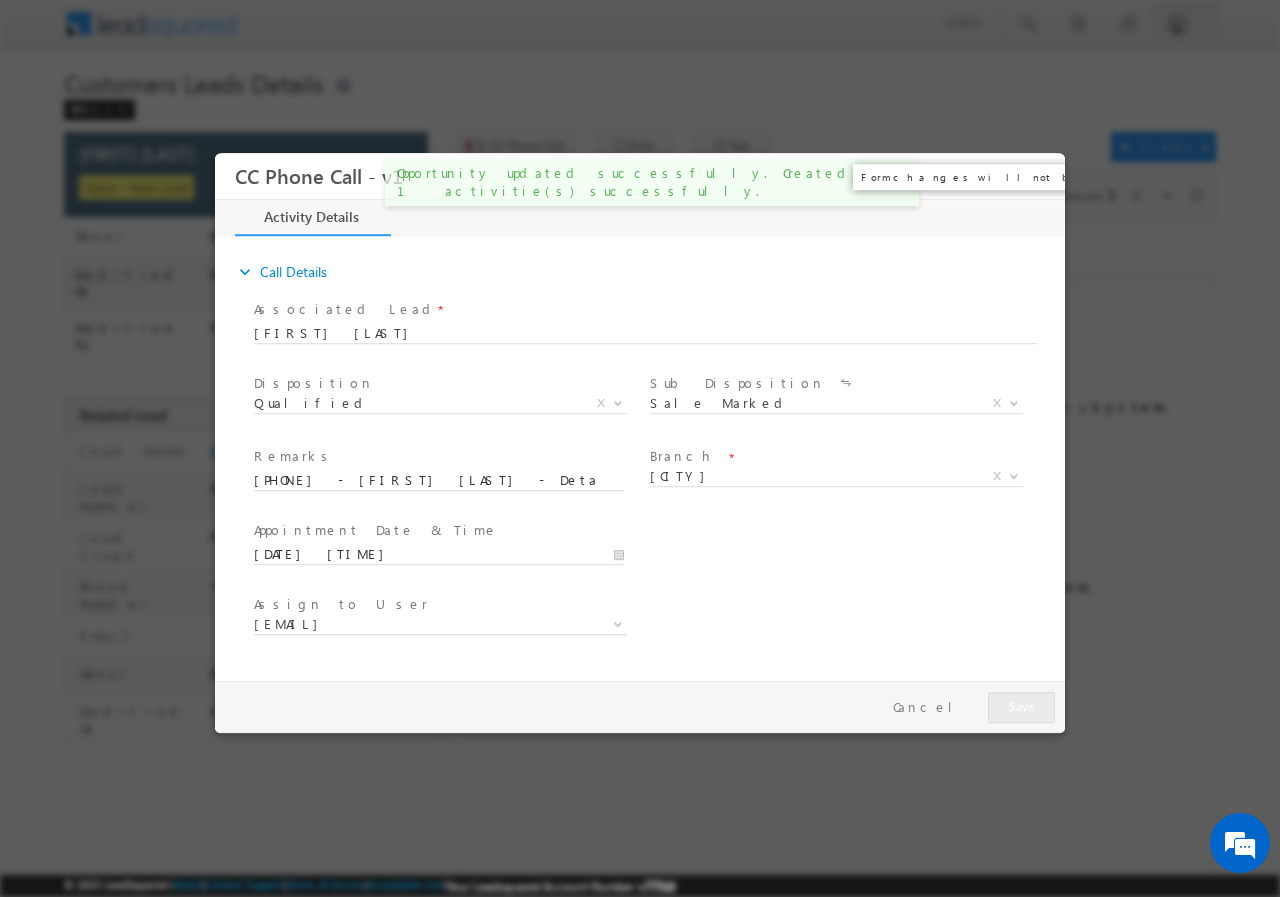 click on "×" at bounding box center [1035, 175] 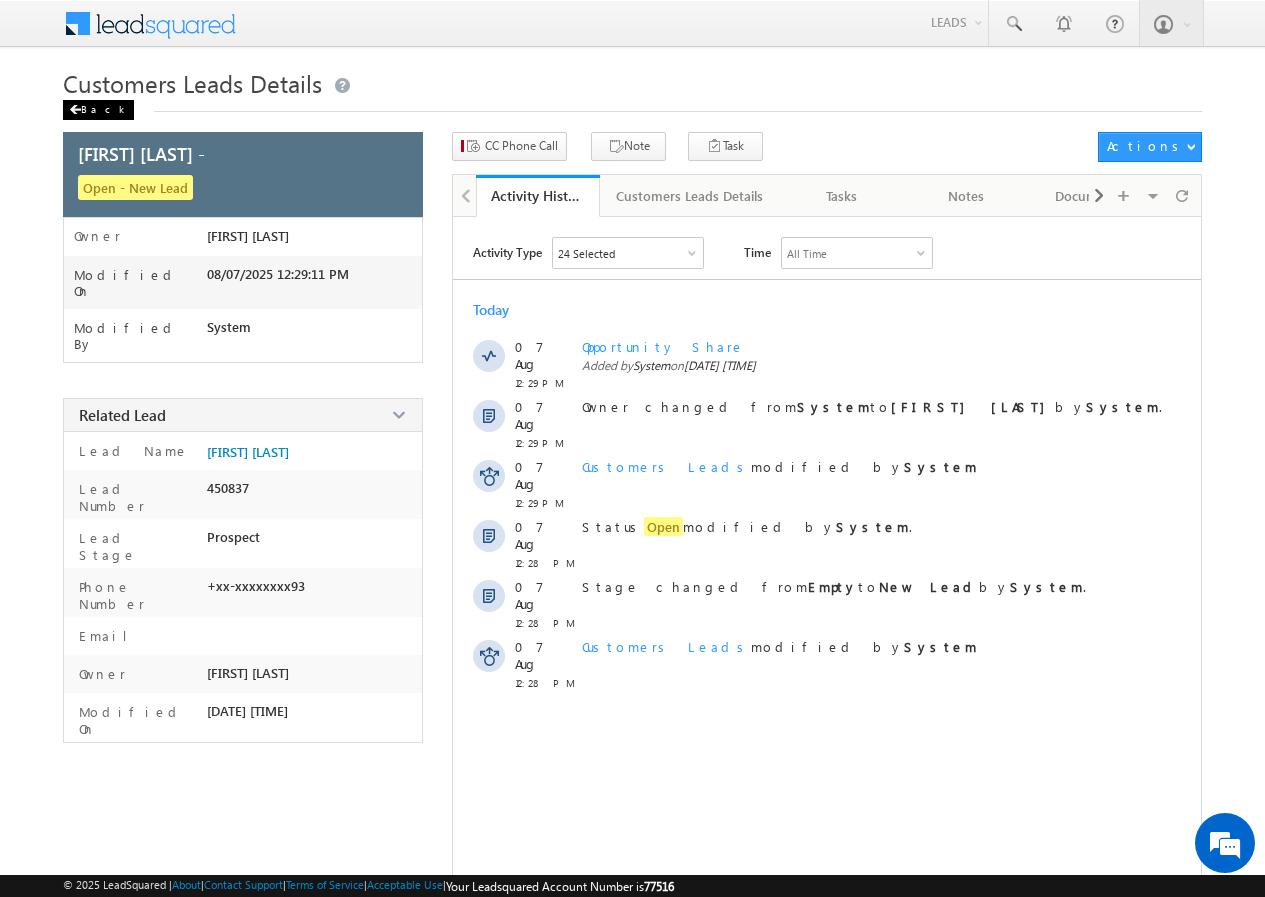 click on "Back" at bounding box center (98, 110) 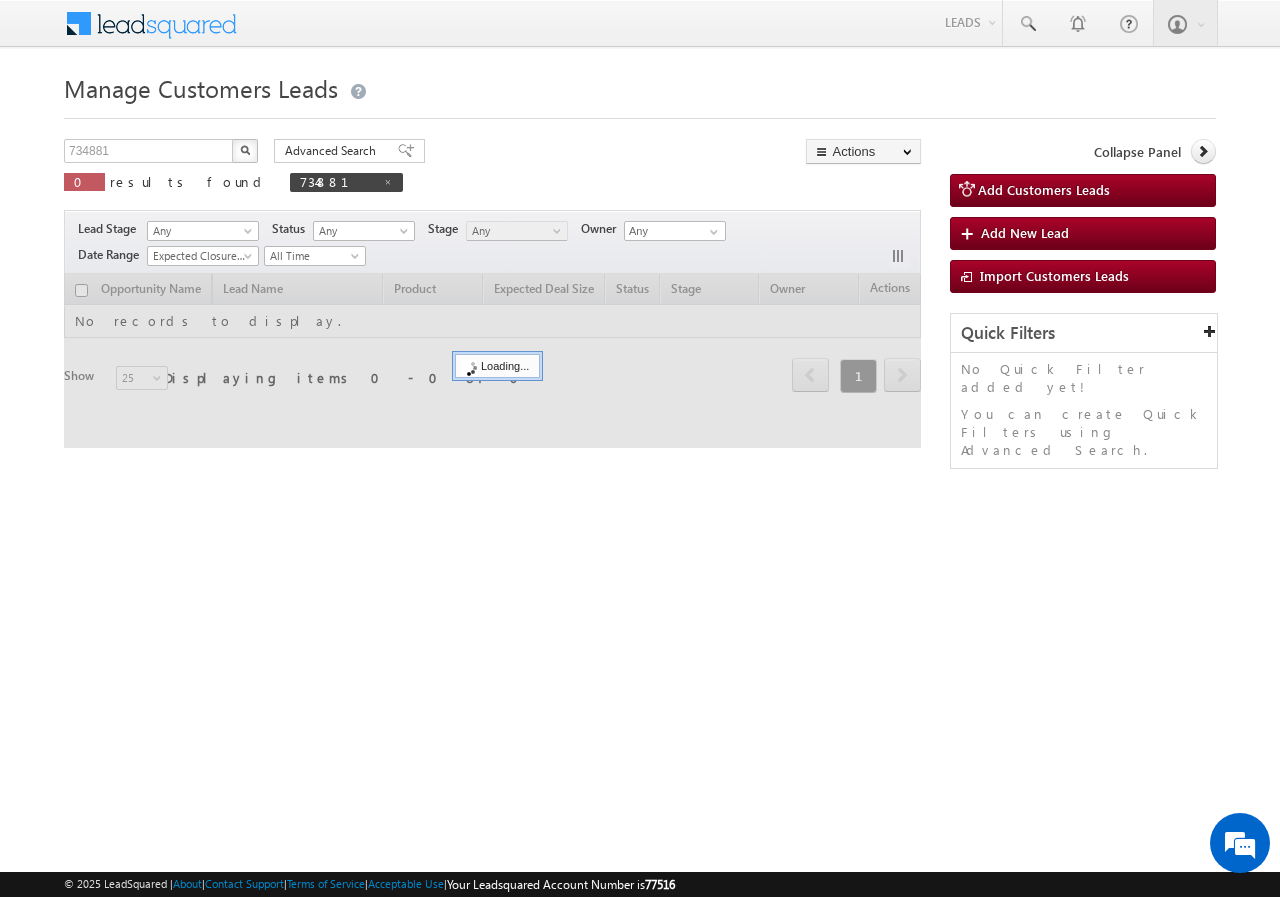 scroll, scrollTop: 0, scrollLeft: 0, axis: both 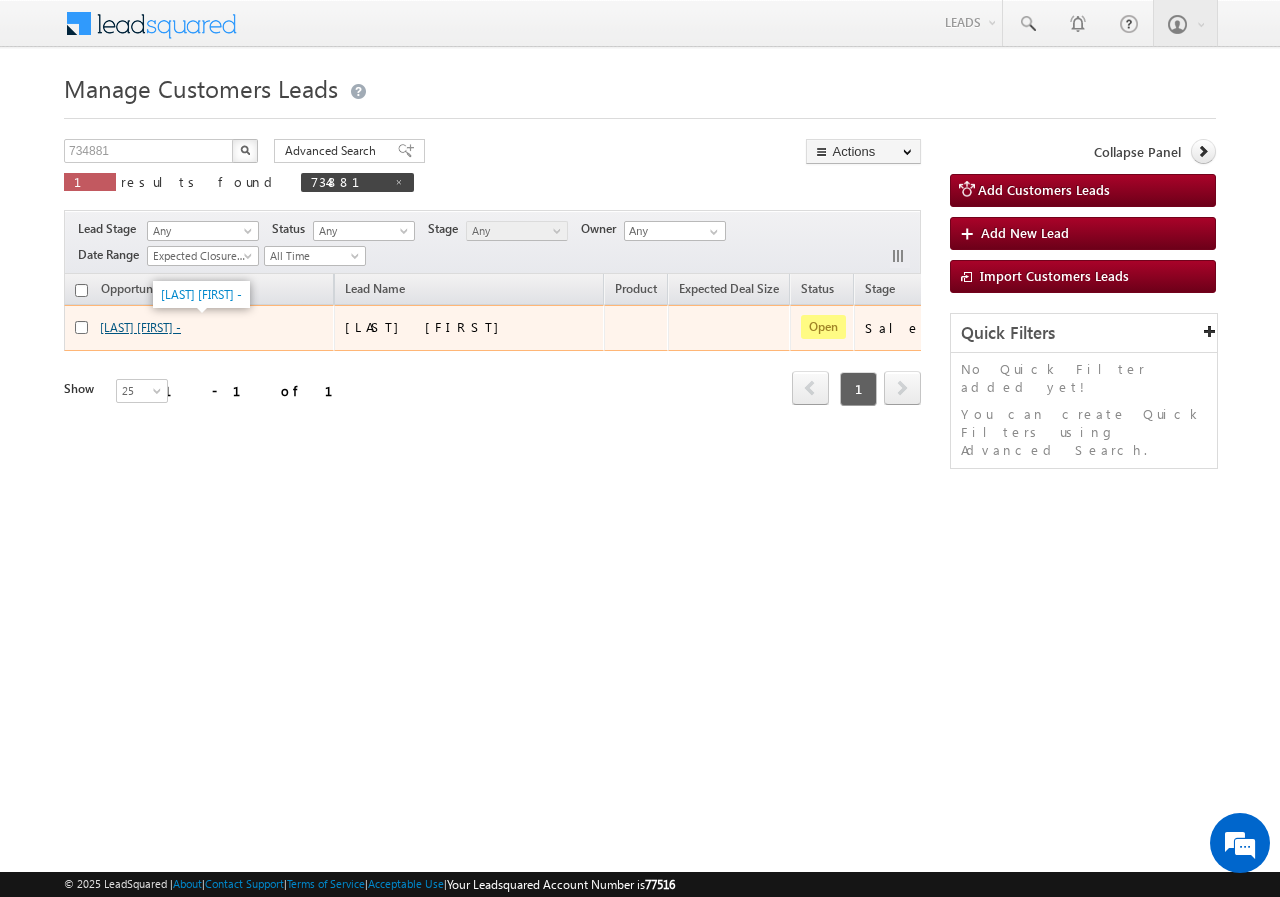click on "[FIRST] [LAST]  -" at bounding box center (140, 327) 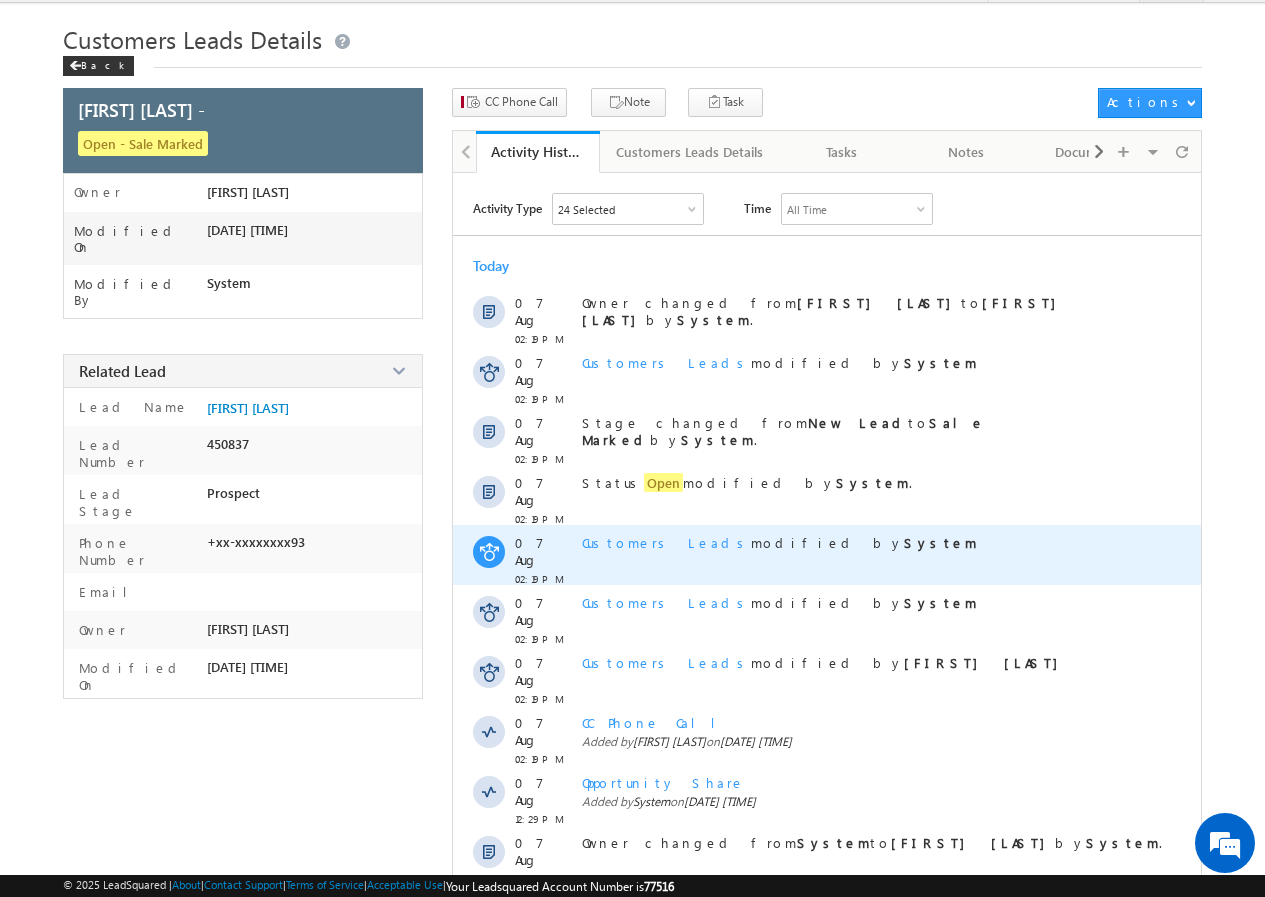 scroll, scrollTop: 0, scrollLeft: 0, axis: both 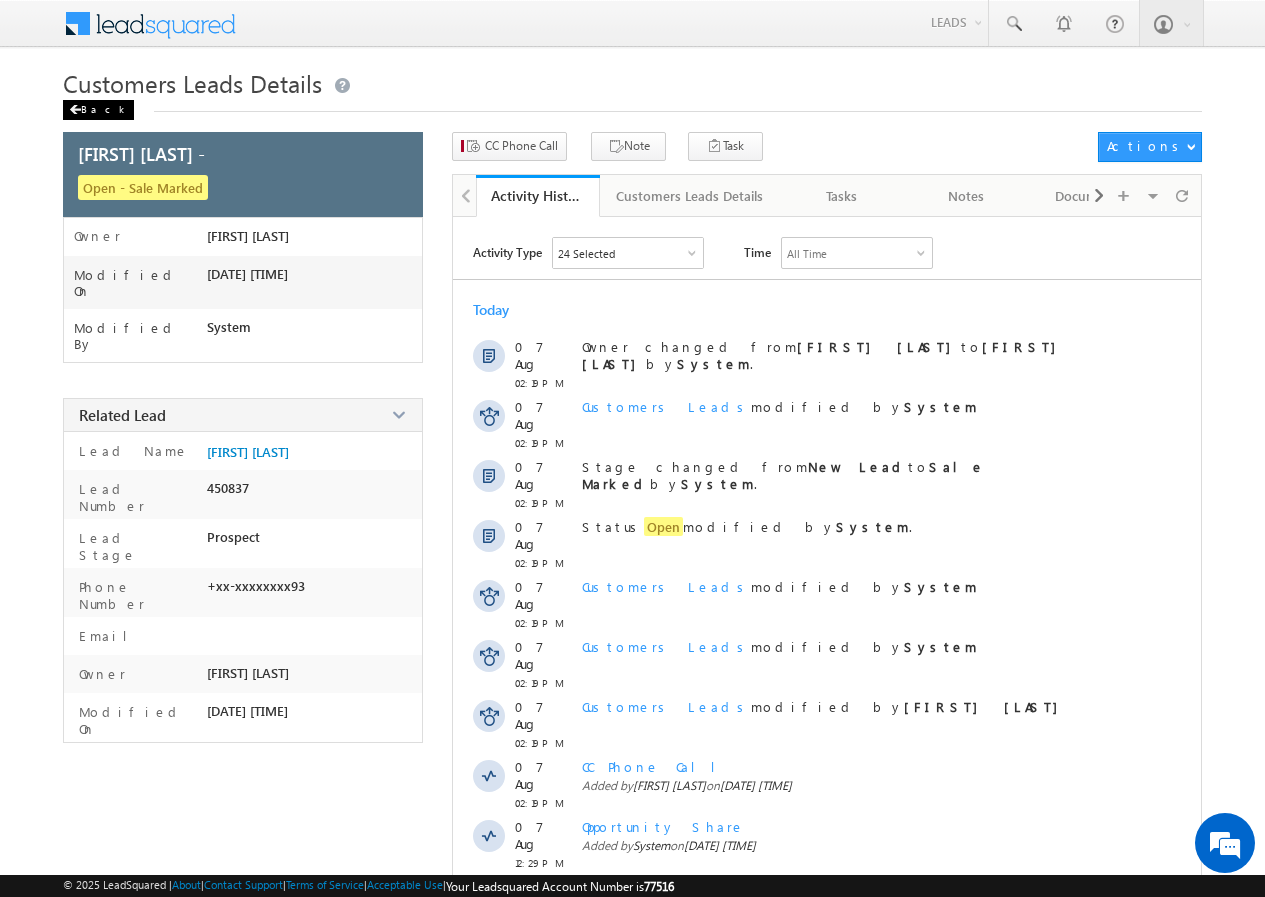 click on "Back" at bounding box center [98, 110] 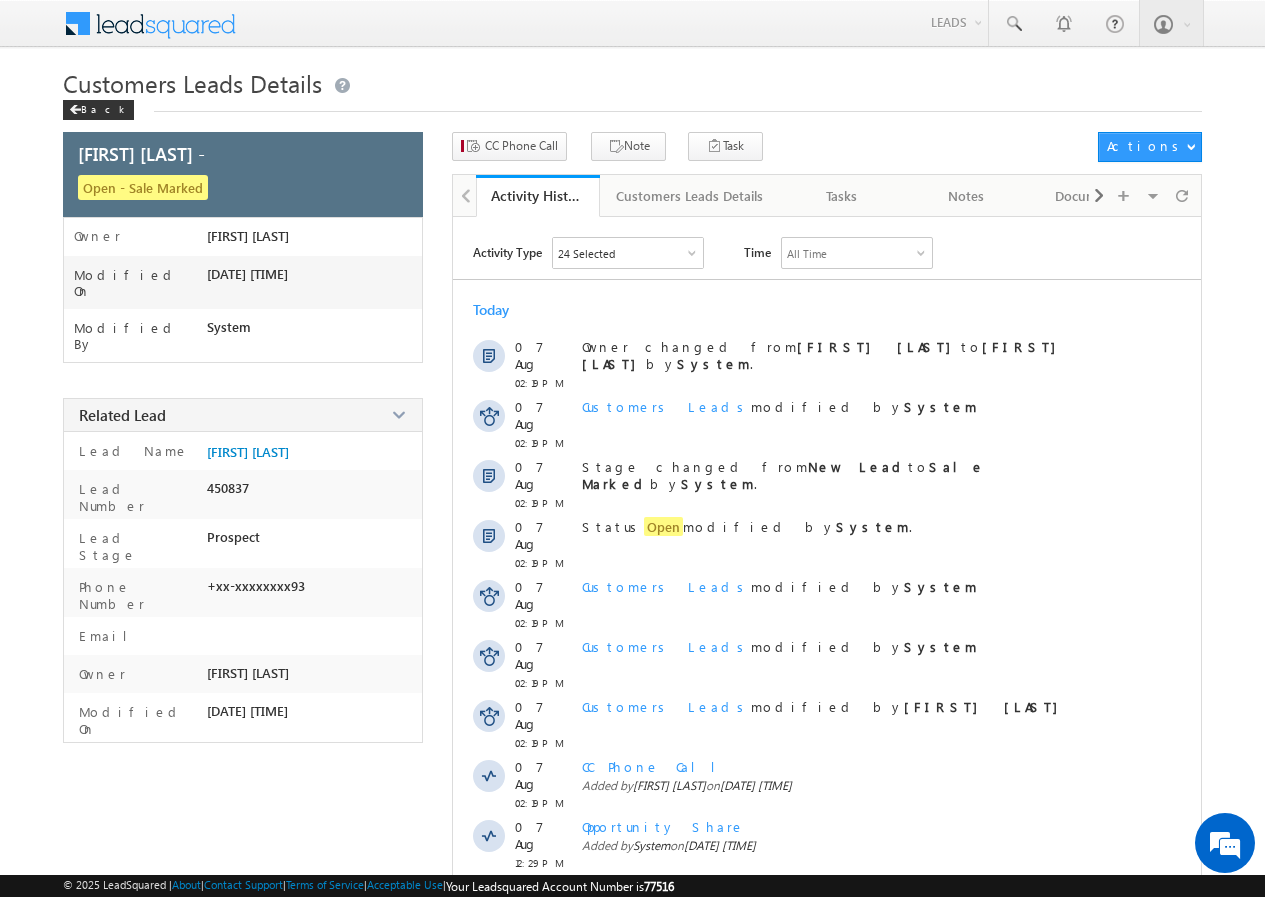 scroll, scrollTop: 0, scrollLeft: 0, axis: both 